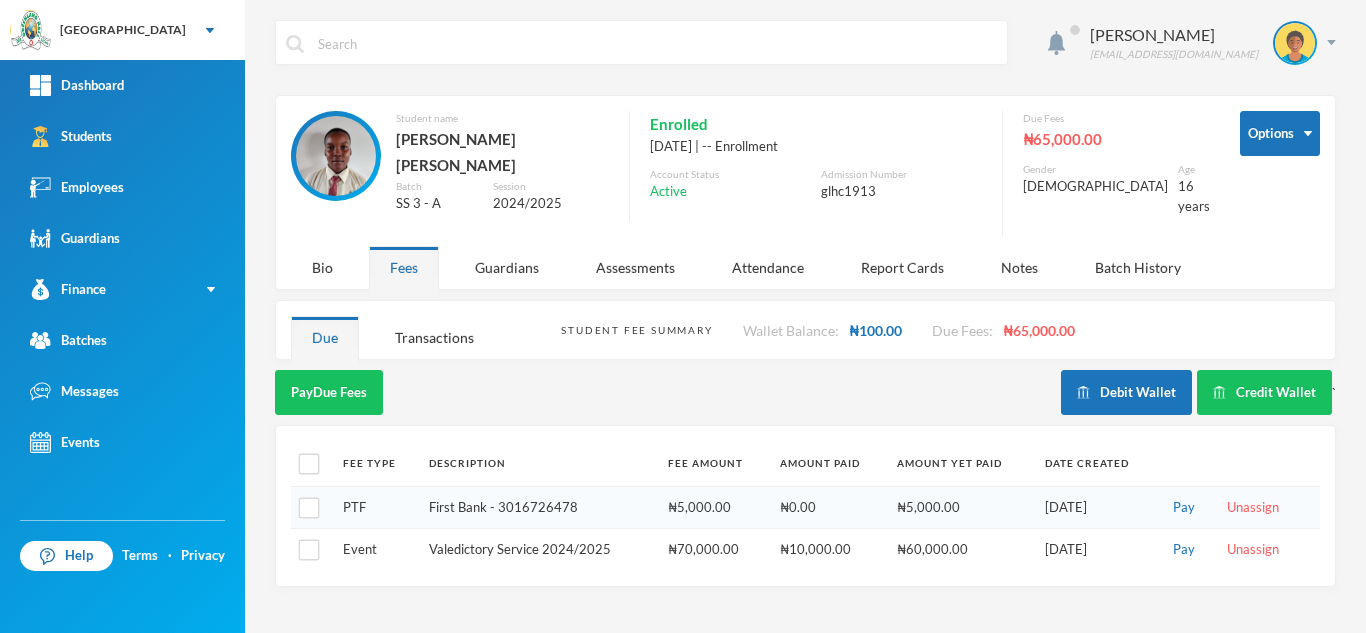 scroll, scrollTop: 0, scrollLeft: 0, axis: both 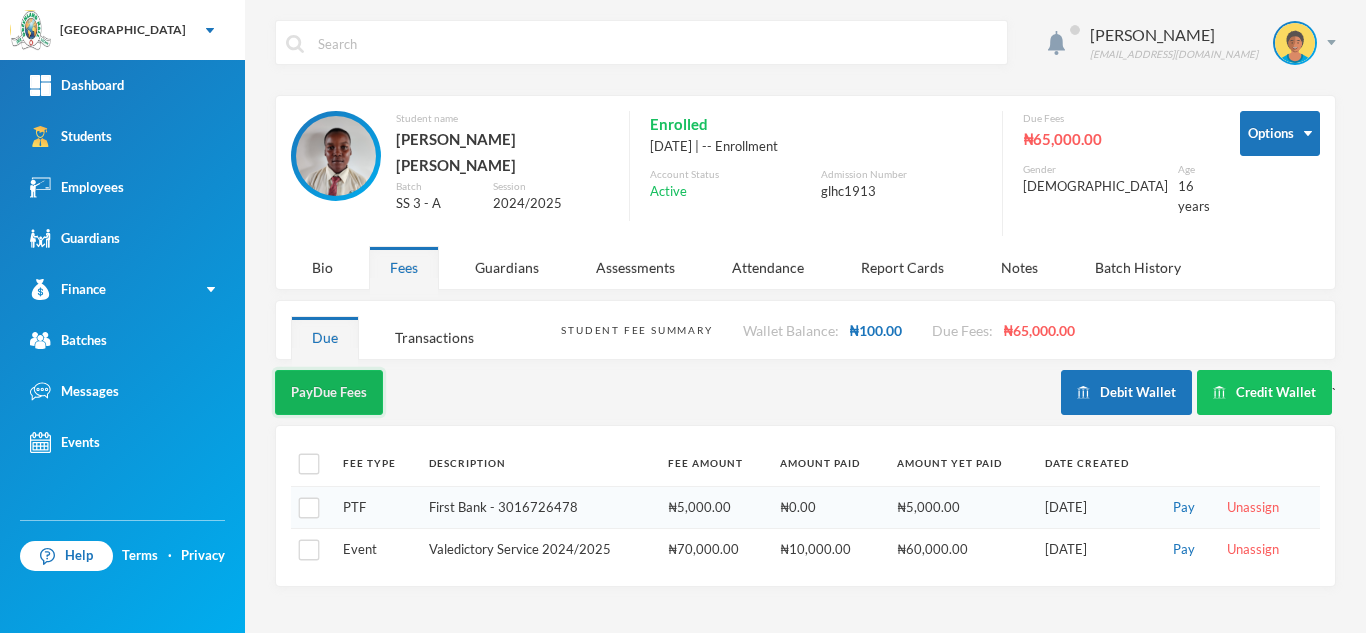 click on "Pay  Due Fees" at bounding box center [329, 392] 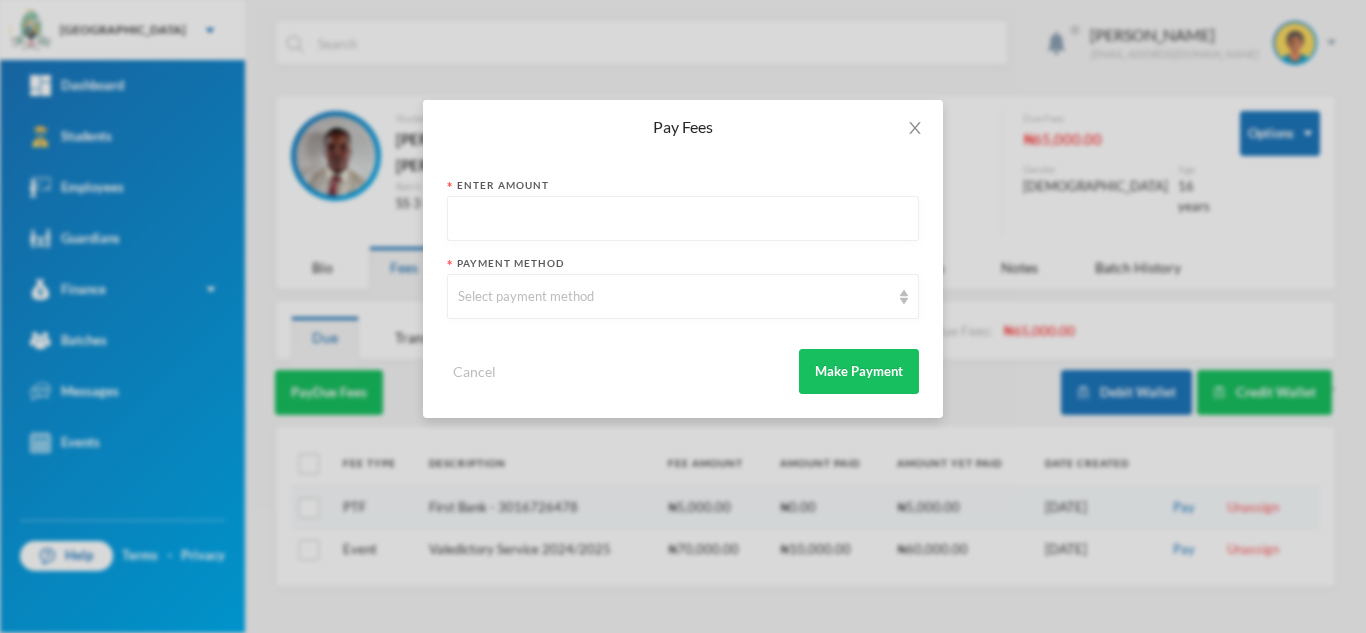 click at bounding box center (683, 219) 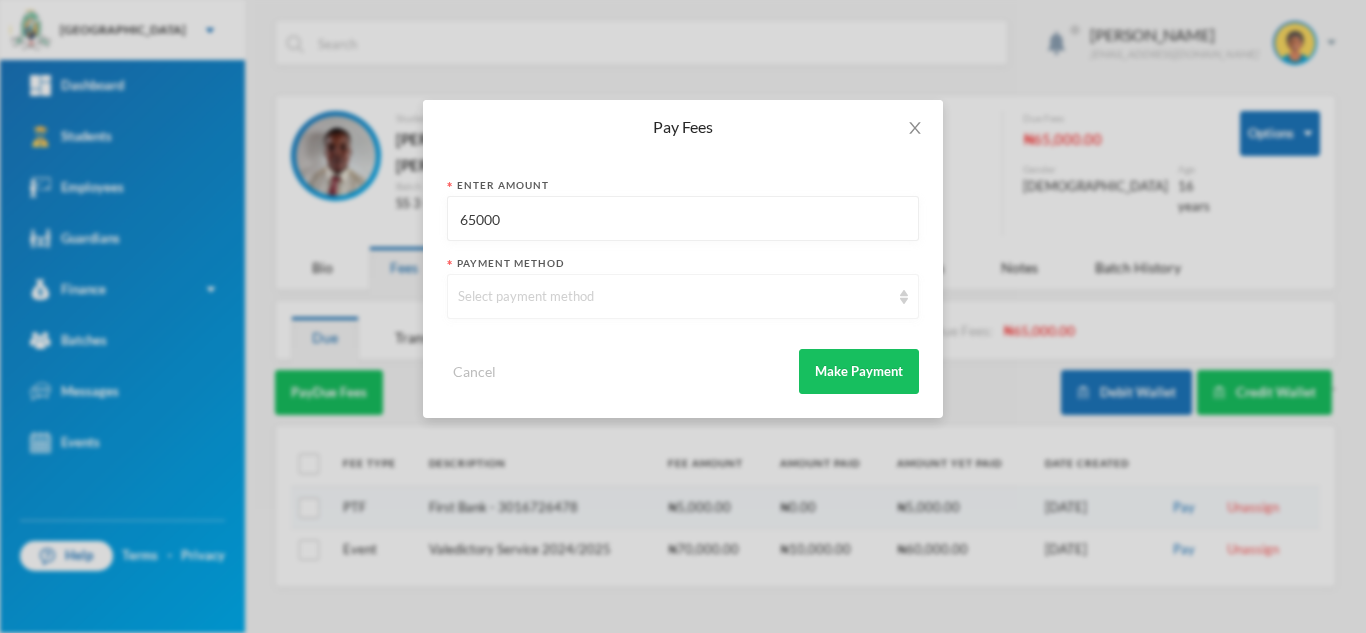 type on "65000" 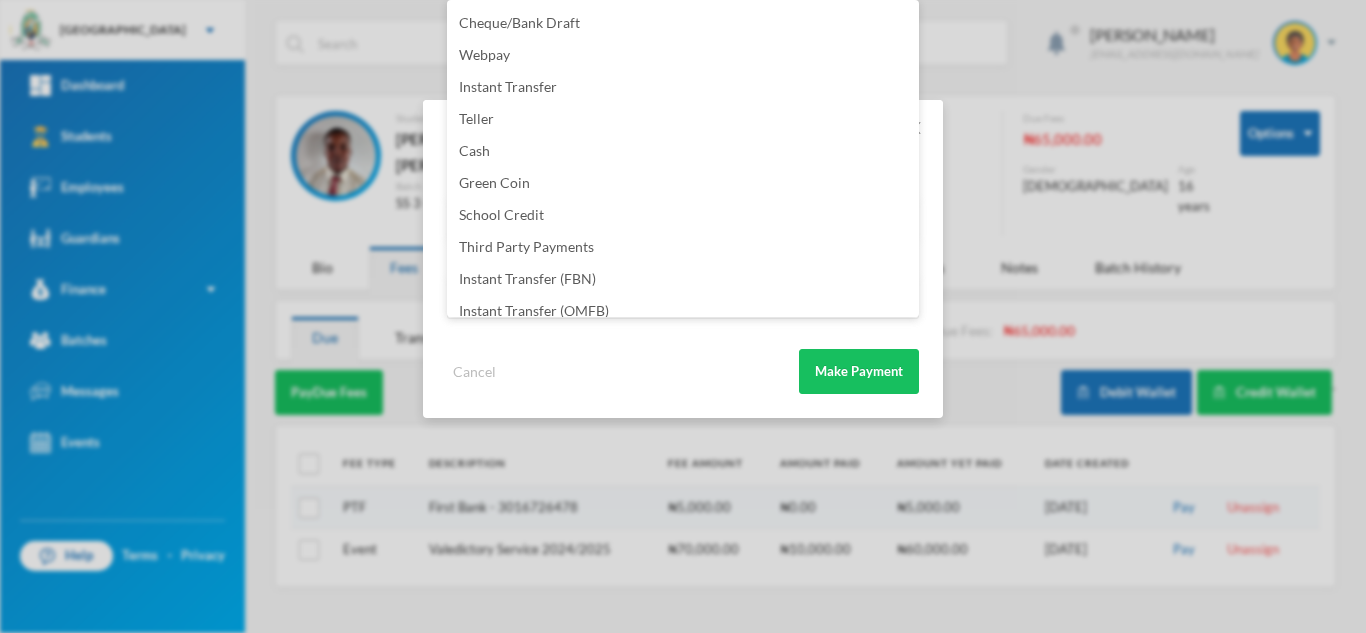 scroll, scrollTop: 203, scrollLeft: 0, axis: vertical 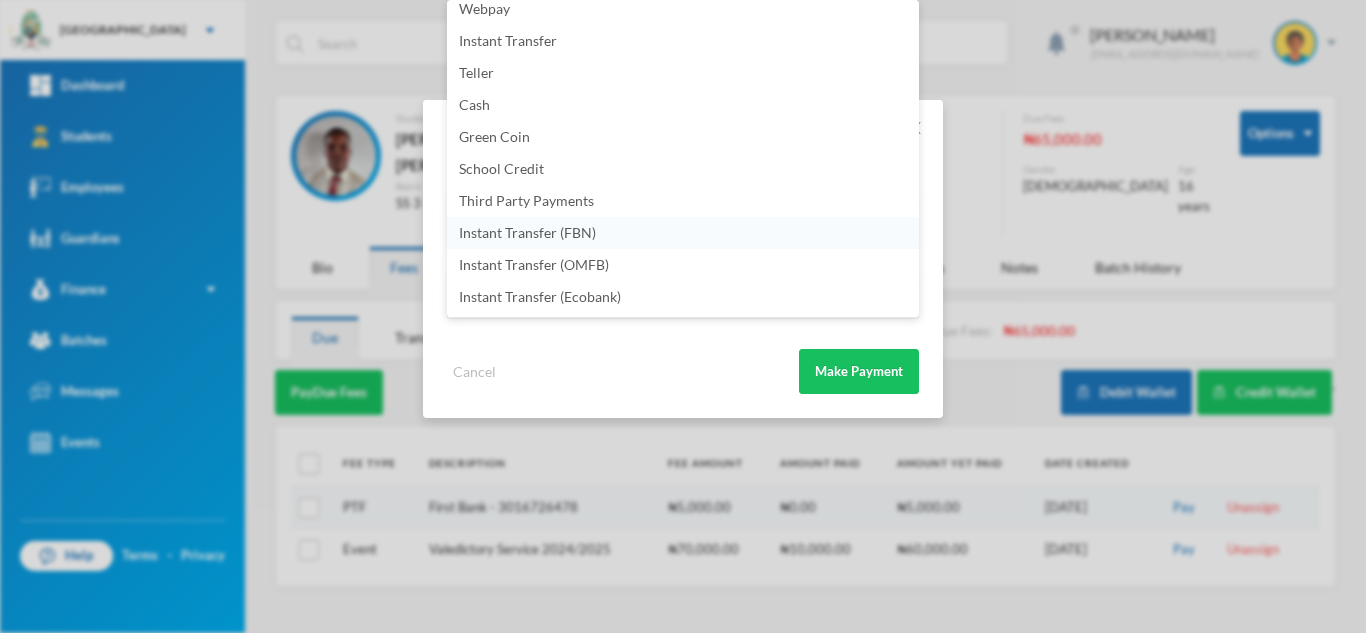 click on "Instant Transfer (FBN)" at bounding box center (683, 233) 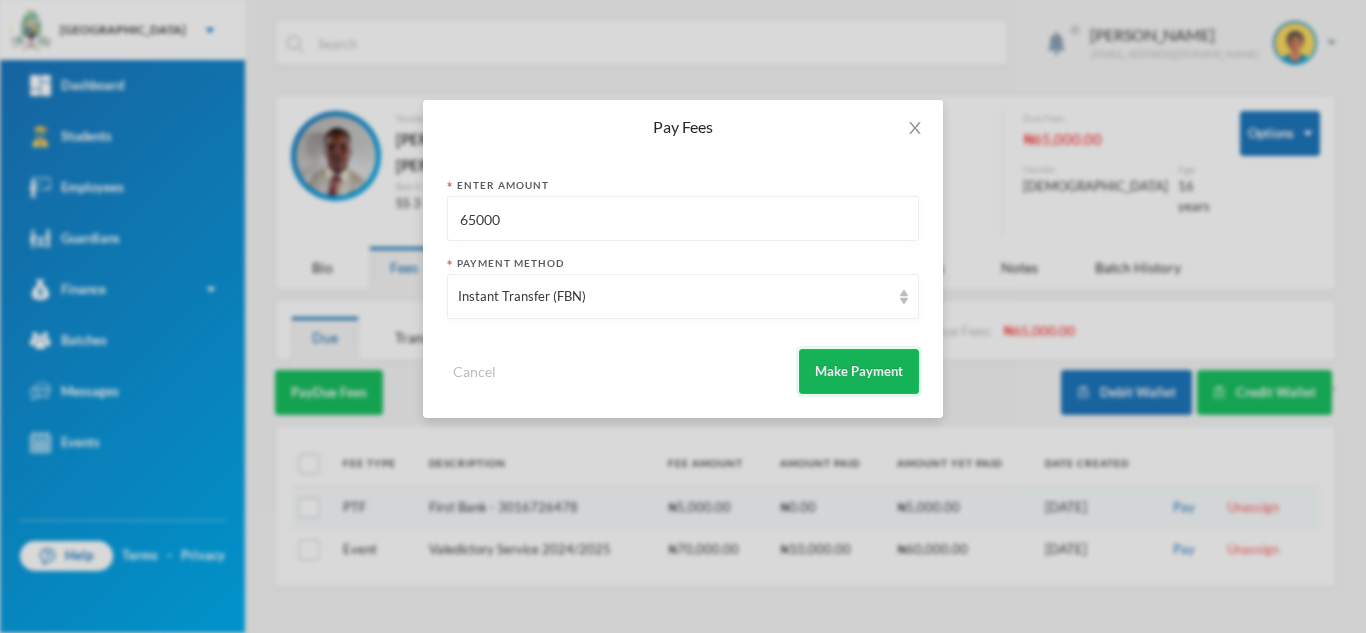 click on "Make Payment" at bounding box center [859, 371] 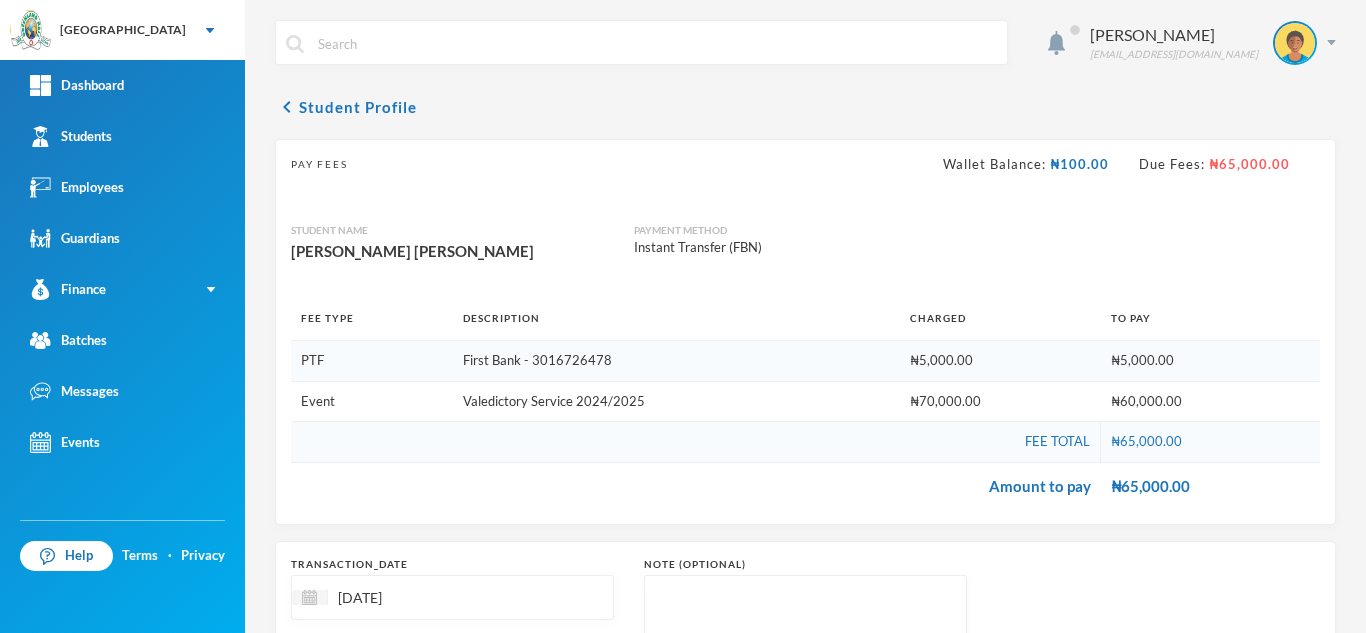 scroll, scrollTop: 209, scrollLeft: 0, axis: vertical 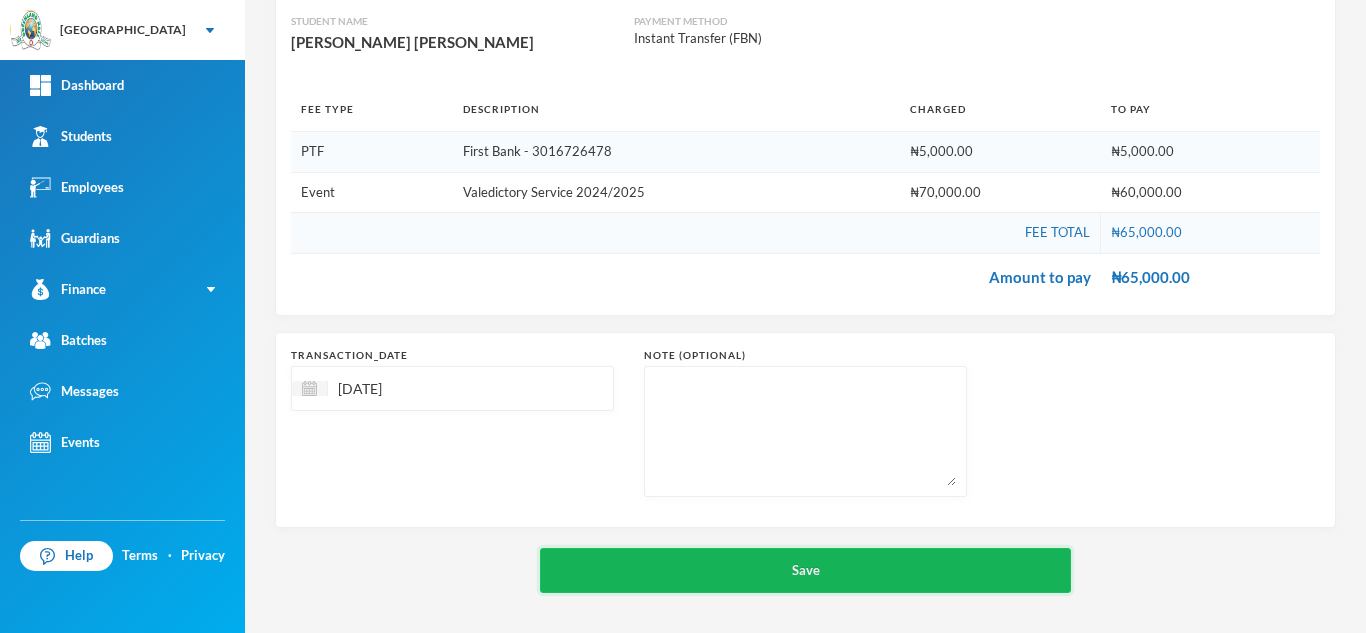 click on "Save" at bounding box center [805, 570] 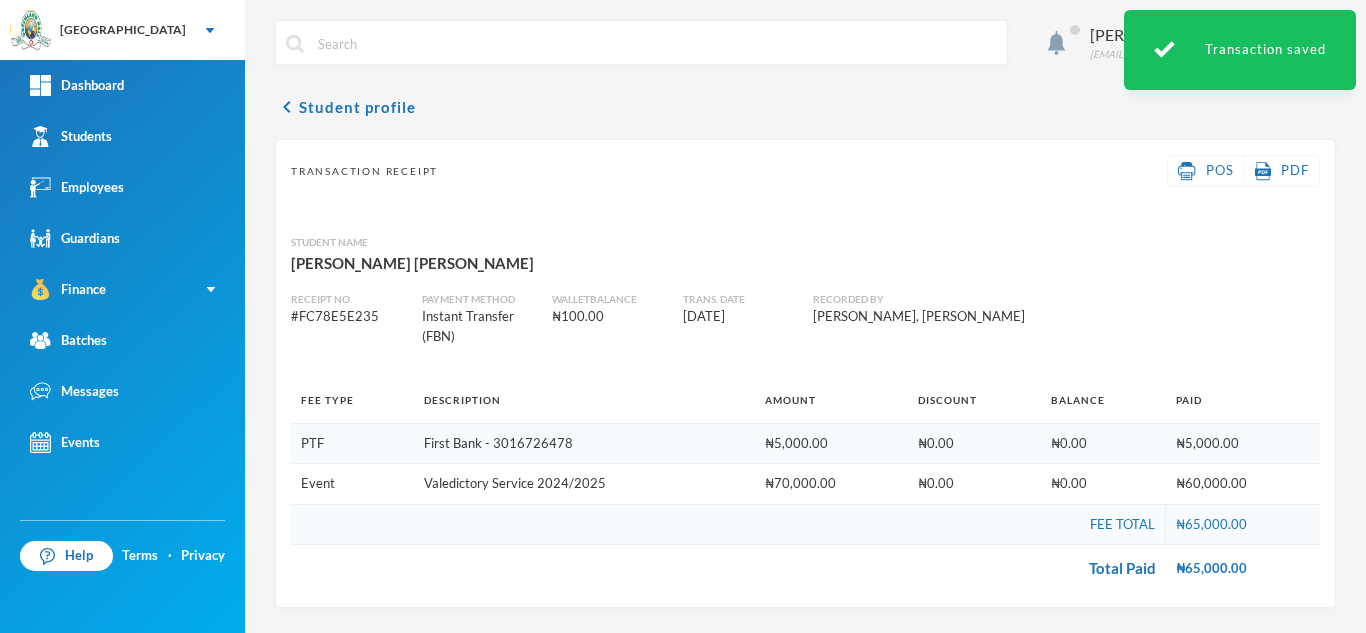 scroll, scrollTop: 0, scrollLeft: 0, axis: both 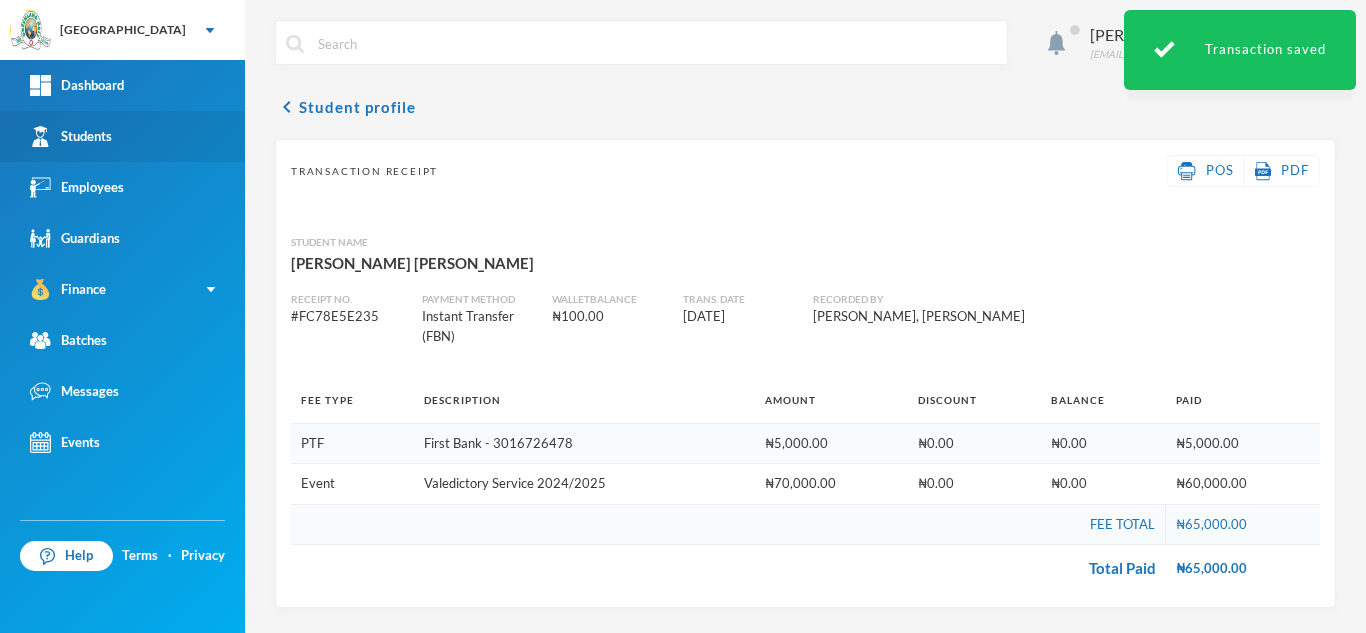 click on "Students" at bounding box center (122, 136) 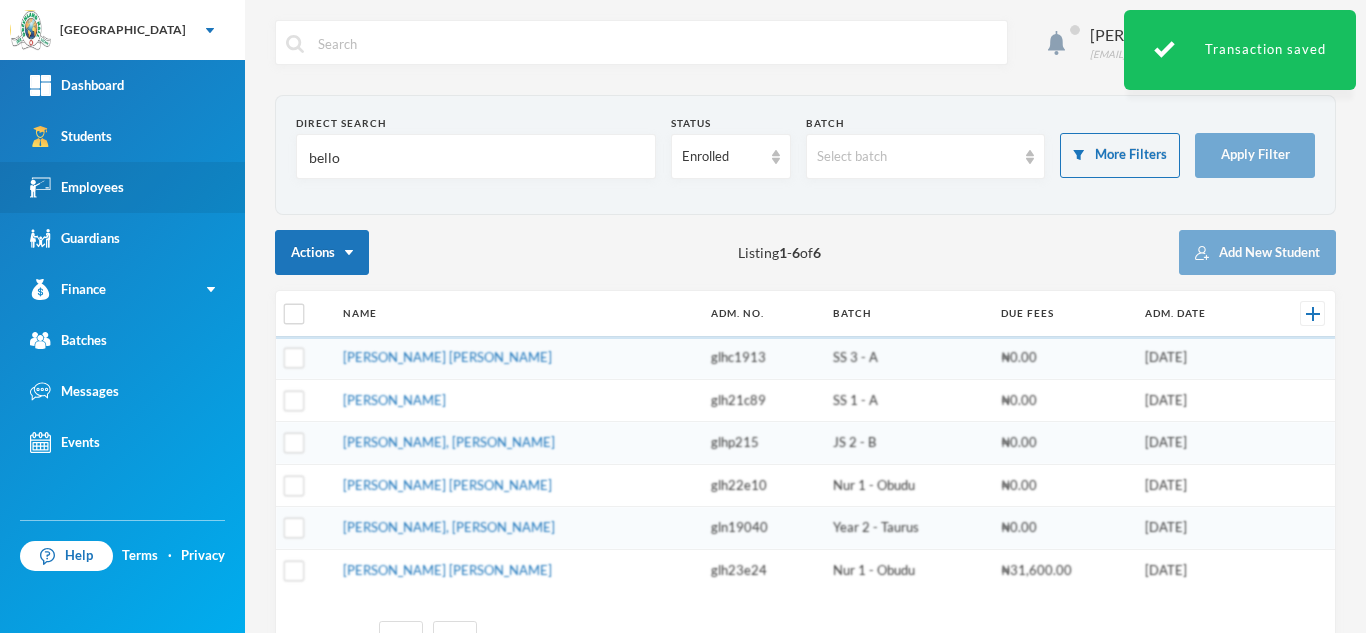 drag, startPoint x: 422, startPoint y: 167, endPoint x: 200, endPoint y: 172, distance: 222.0563 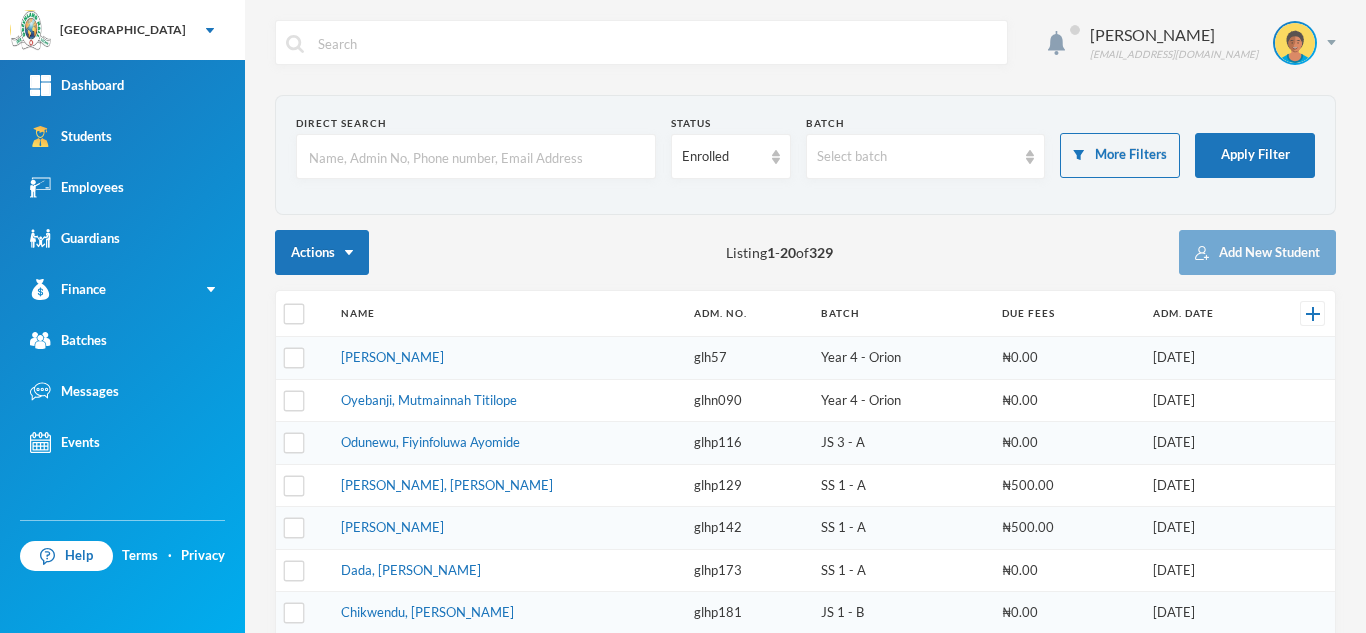click at bounding box center [476, 157] 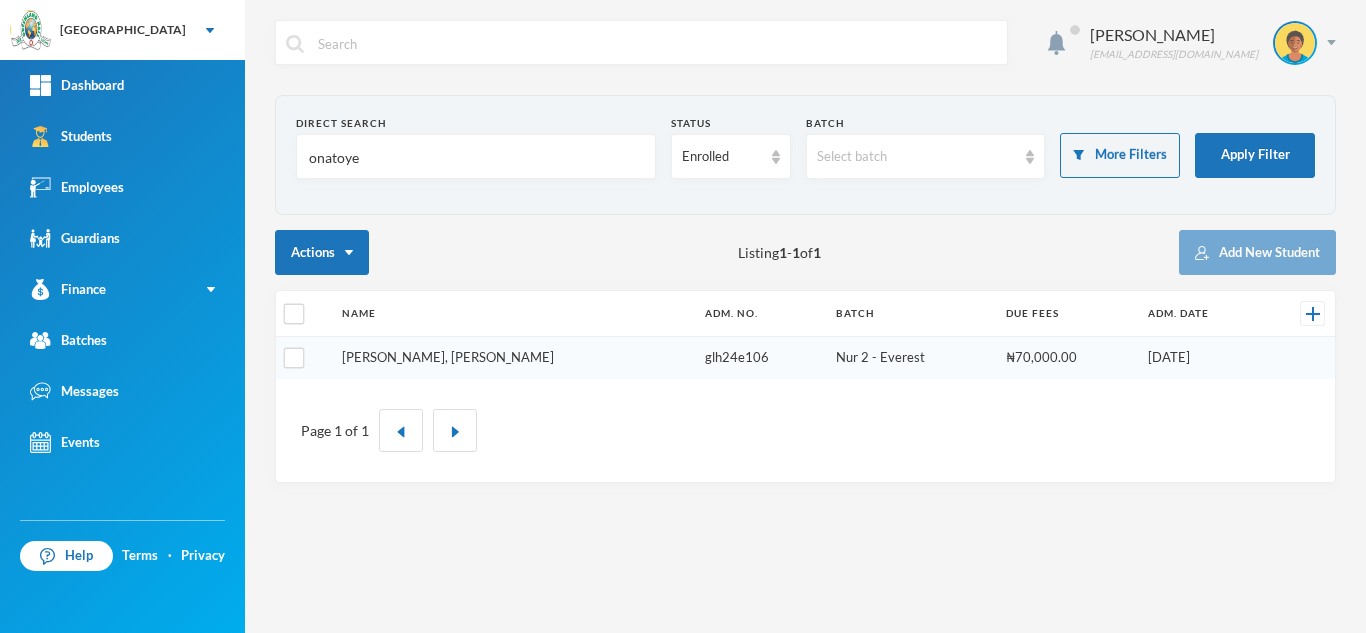 type on "onatoye" 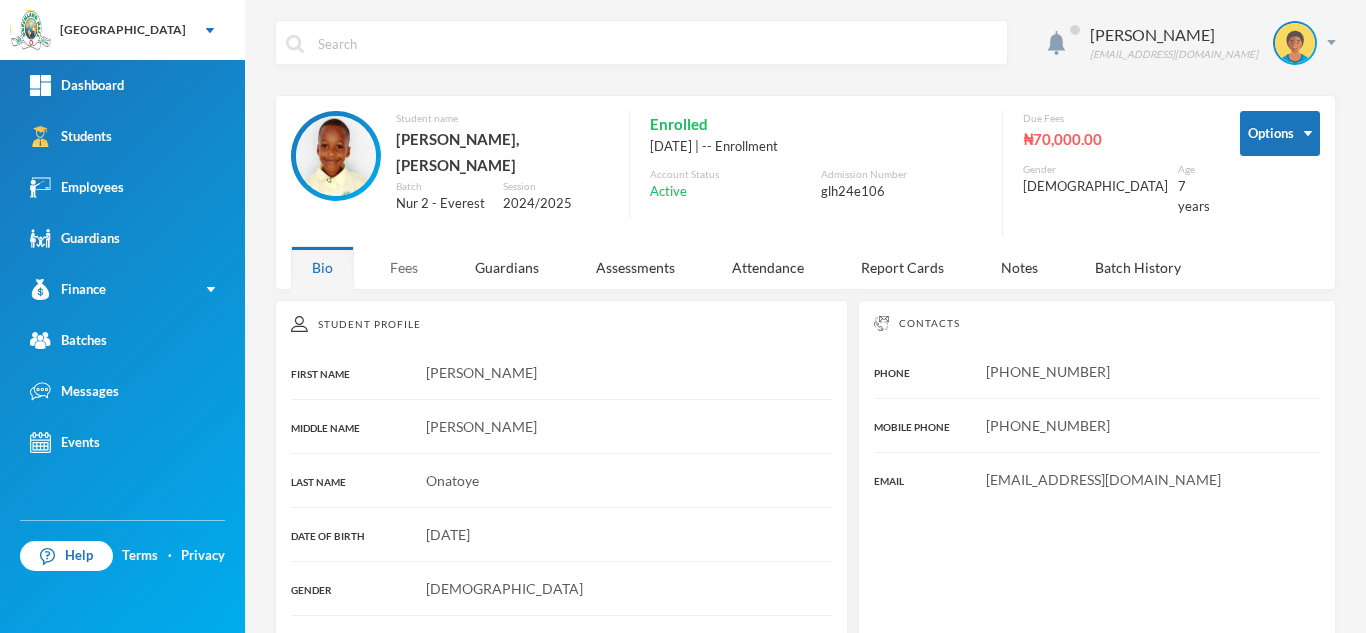 click on "Fees" at bounding box center (404, 267) 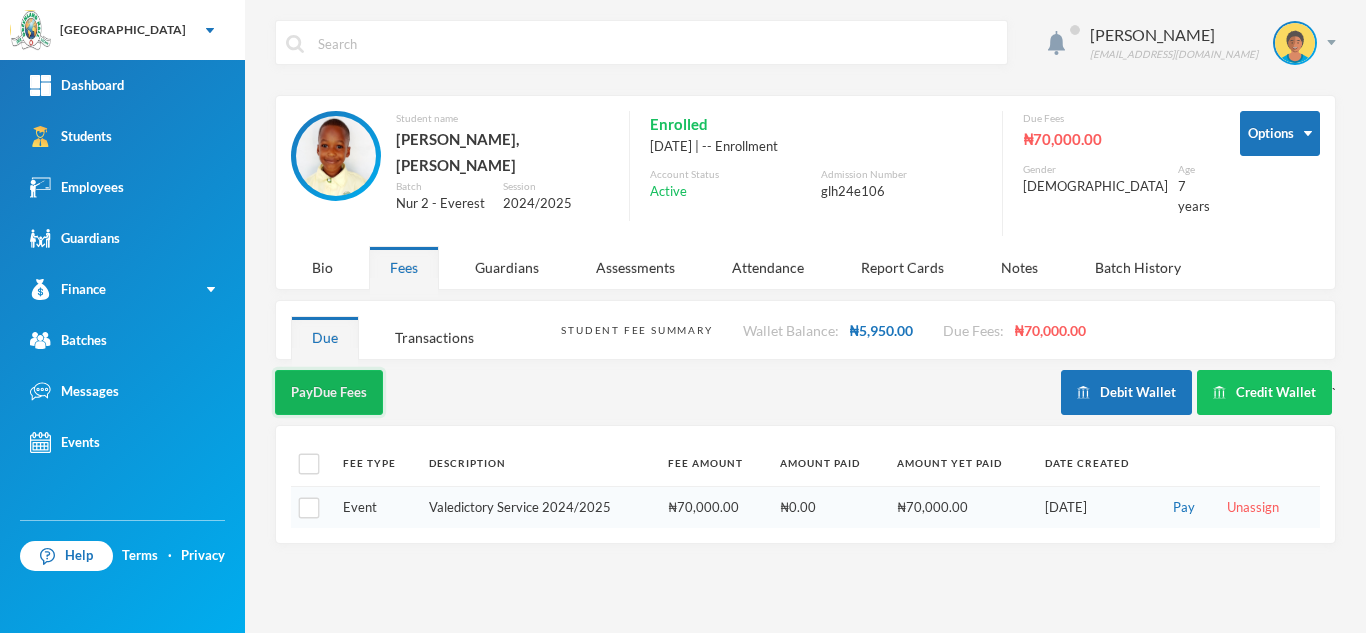 click on "Pay  Due Fees" at bounding box center [329, 392] 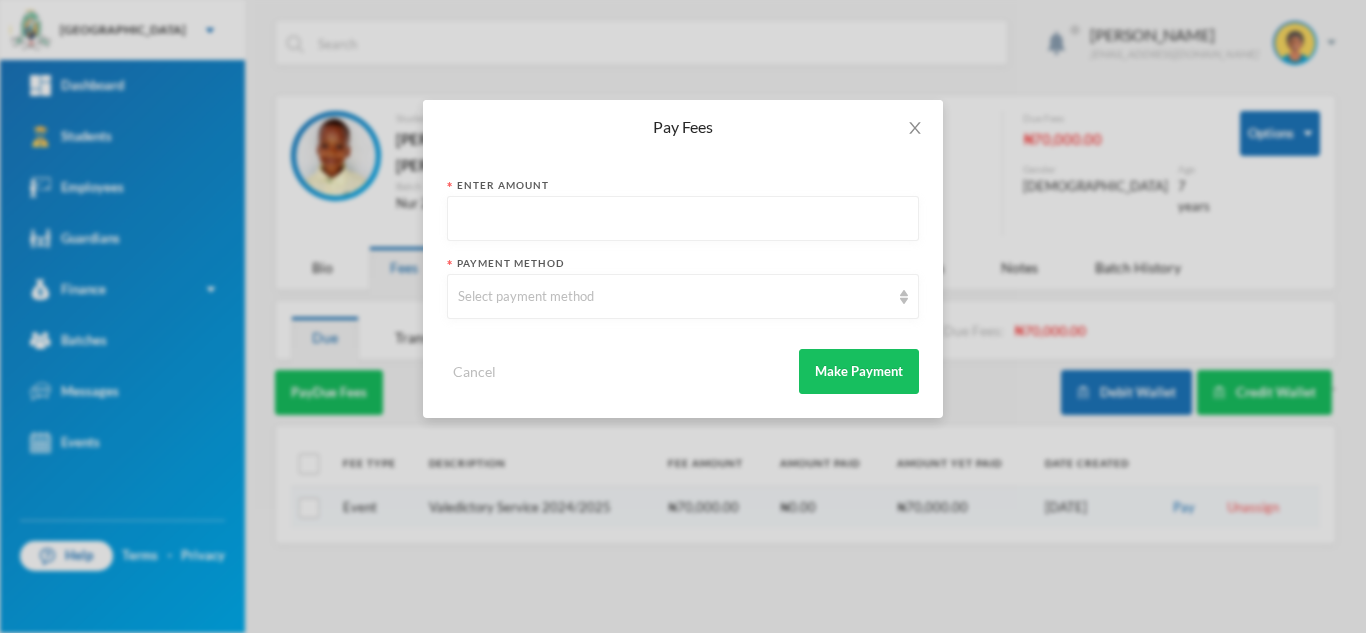 click at bounding box center [683, 219] 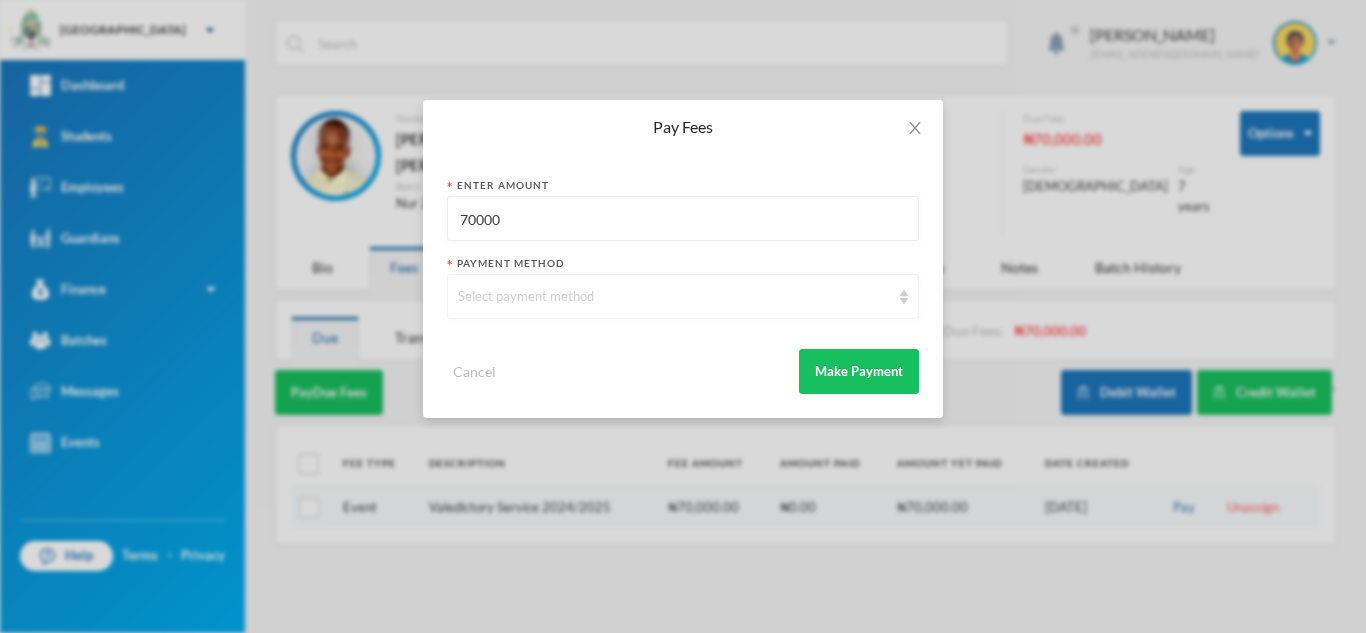 type on "70000" 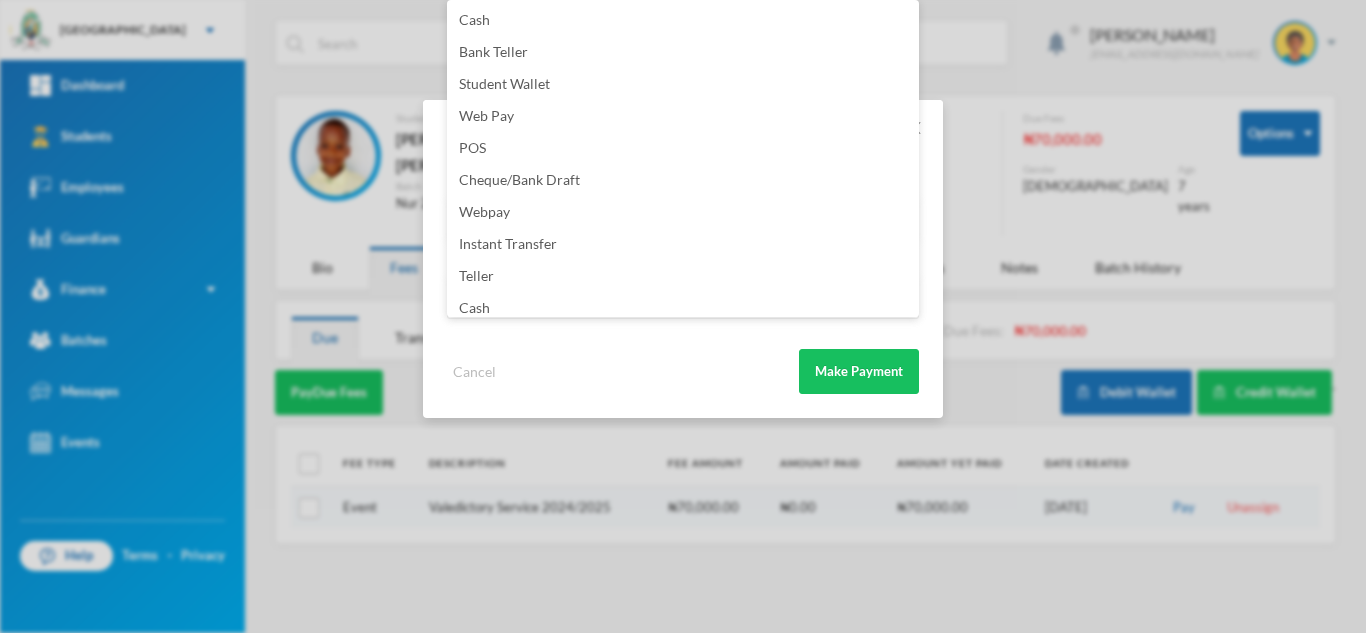 scroll, scrollTop: 203, scrollLeft: 0, axis: vertical 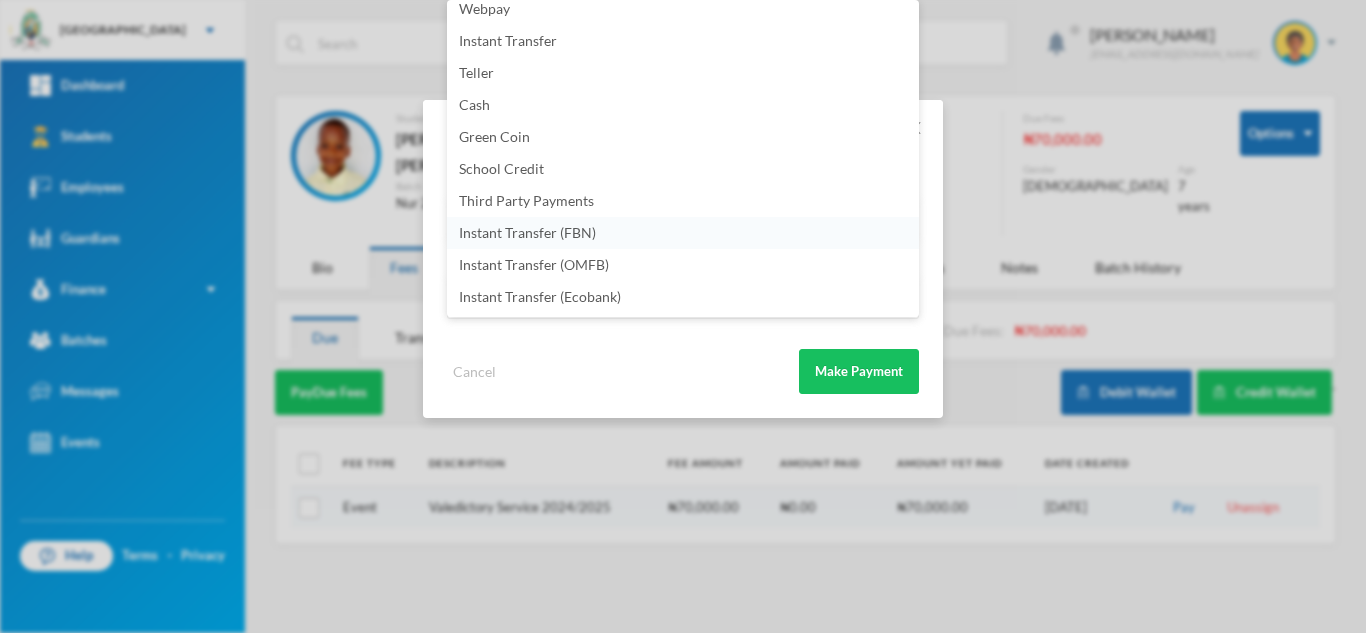 click on "Instant Transfer (FBN)" at bounding box center [527, 232] 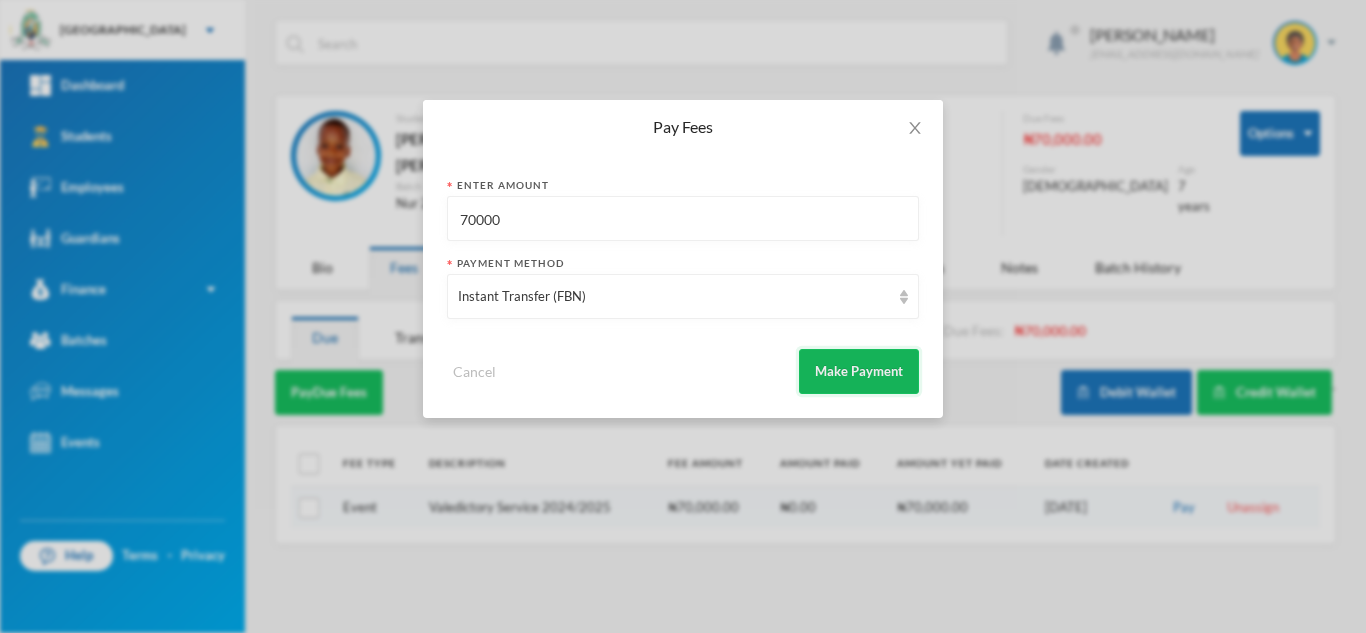 click on "Make Payment" at bounding box center [859, 371] 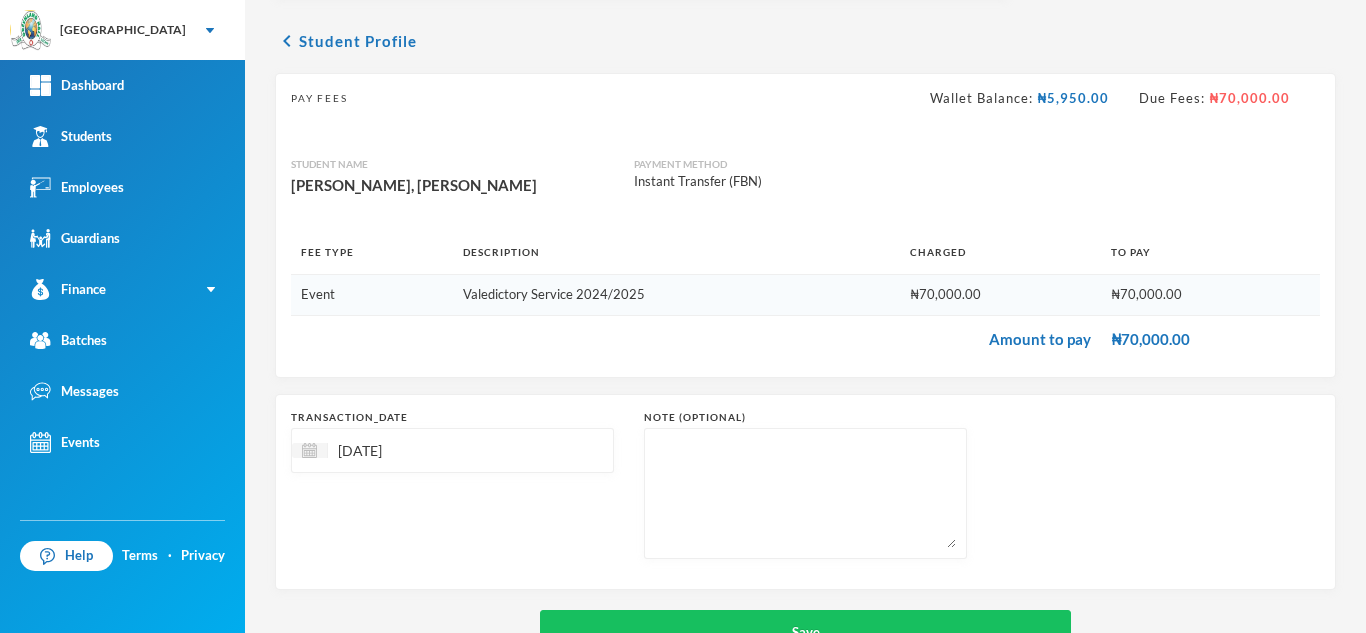 scroll, scrollTop: 128, scrollLeft: 0, axis: vertical 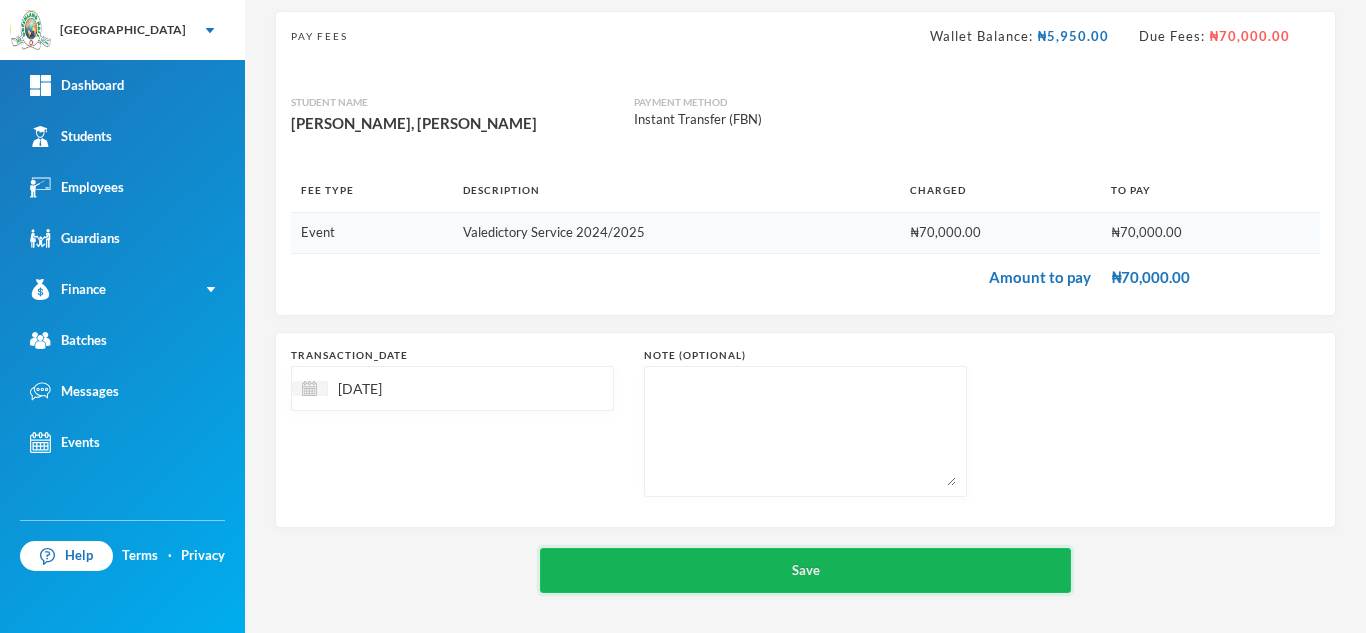 click on "Save" at bounding box center (805, 570) 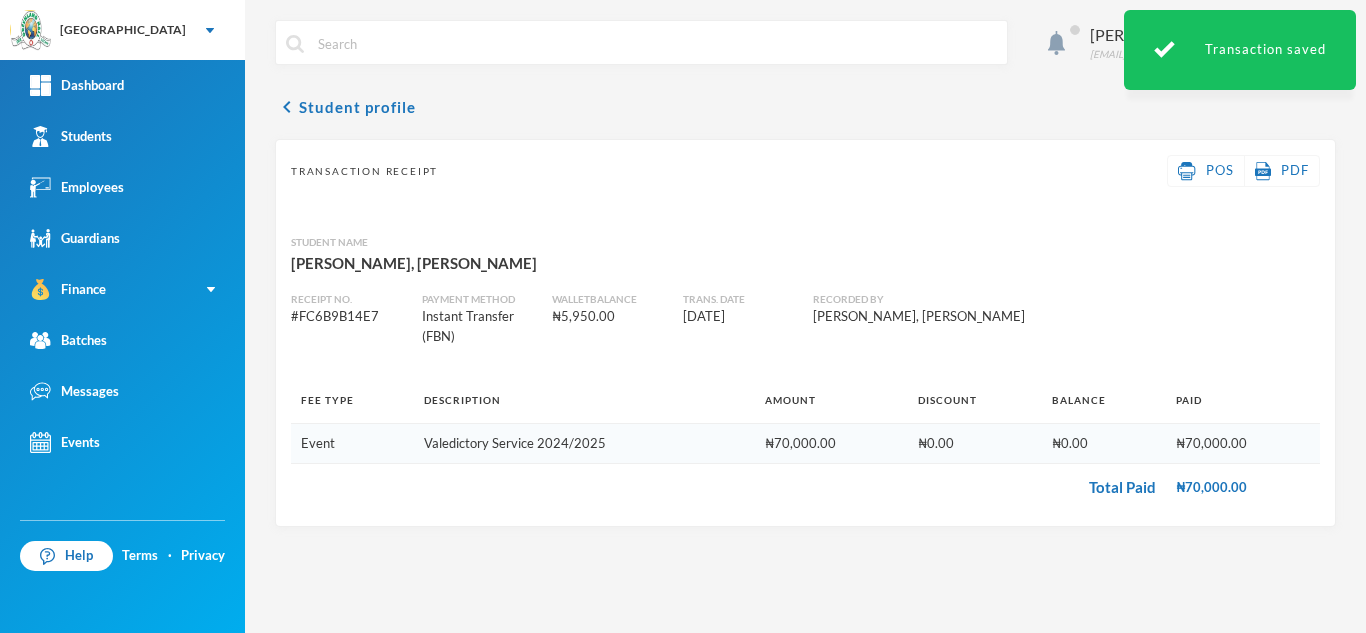 scroll, scrollTop: 0, scrollLeft: 0, axis: both 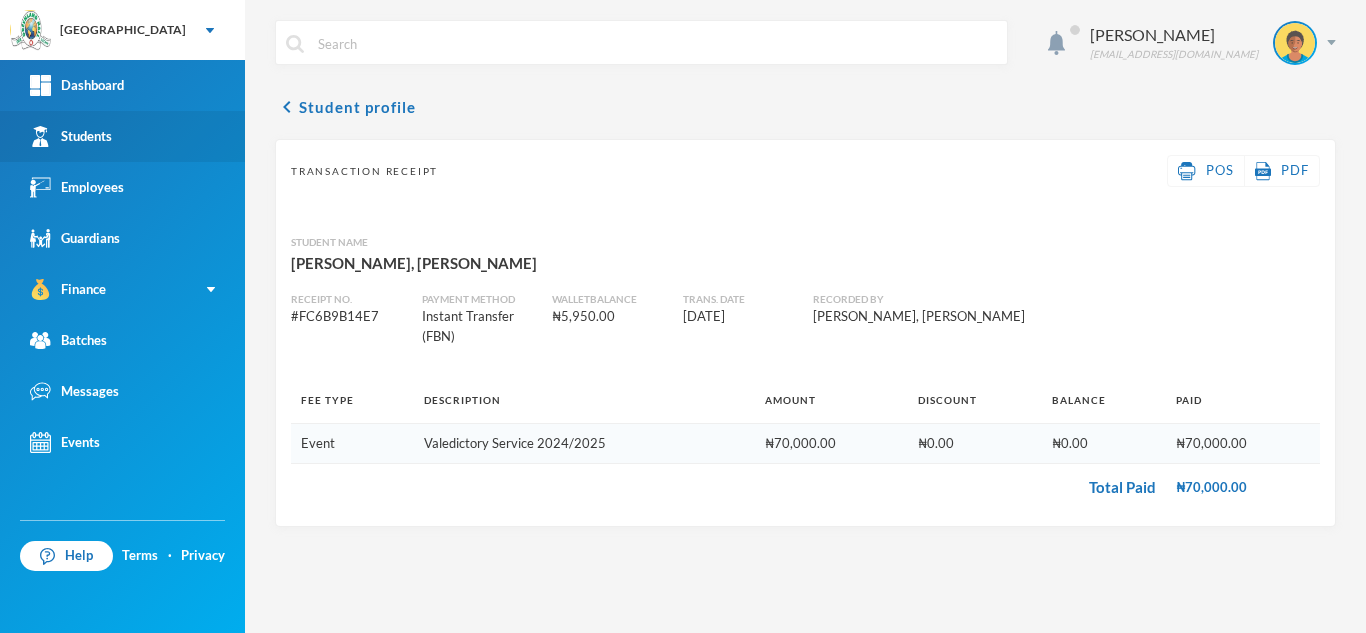 click on "Students" at bounding box center [122, 136] 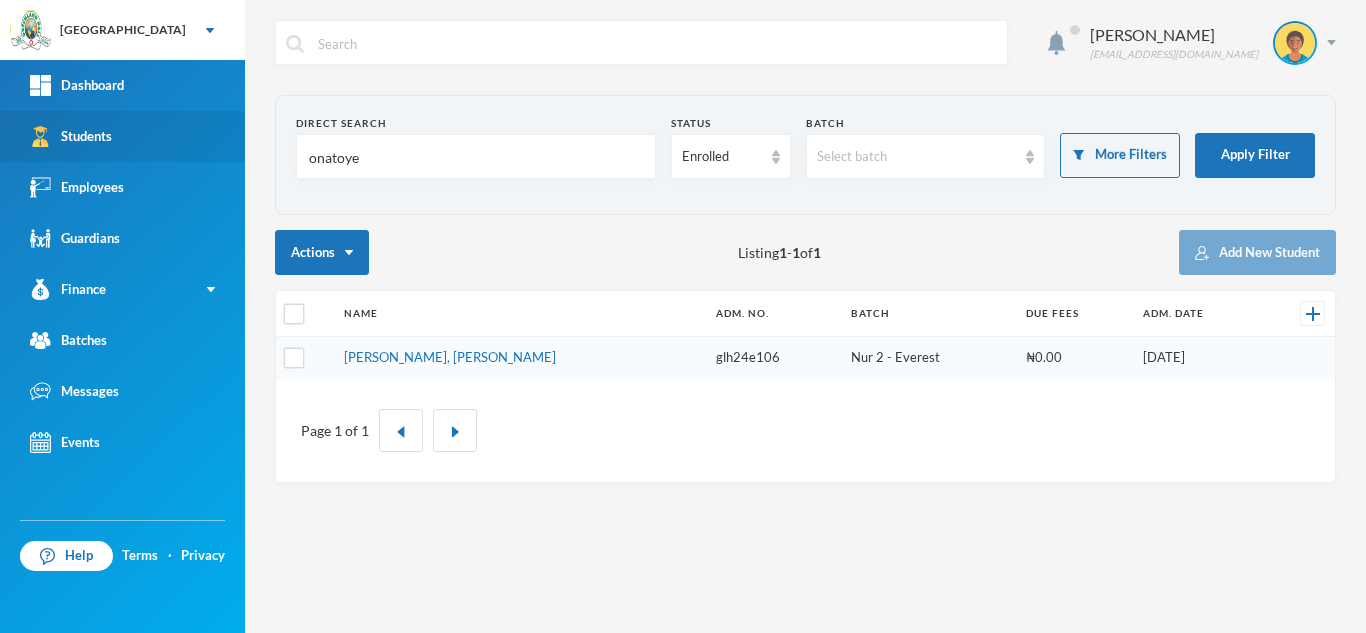 drag, startPoint x: 384, startPoint y: 171, endPoint x: 180, endPoint y: 154, distance: 204.7071 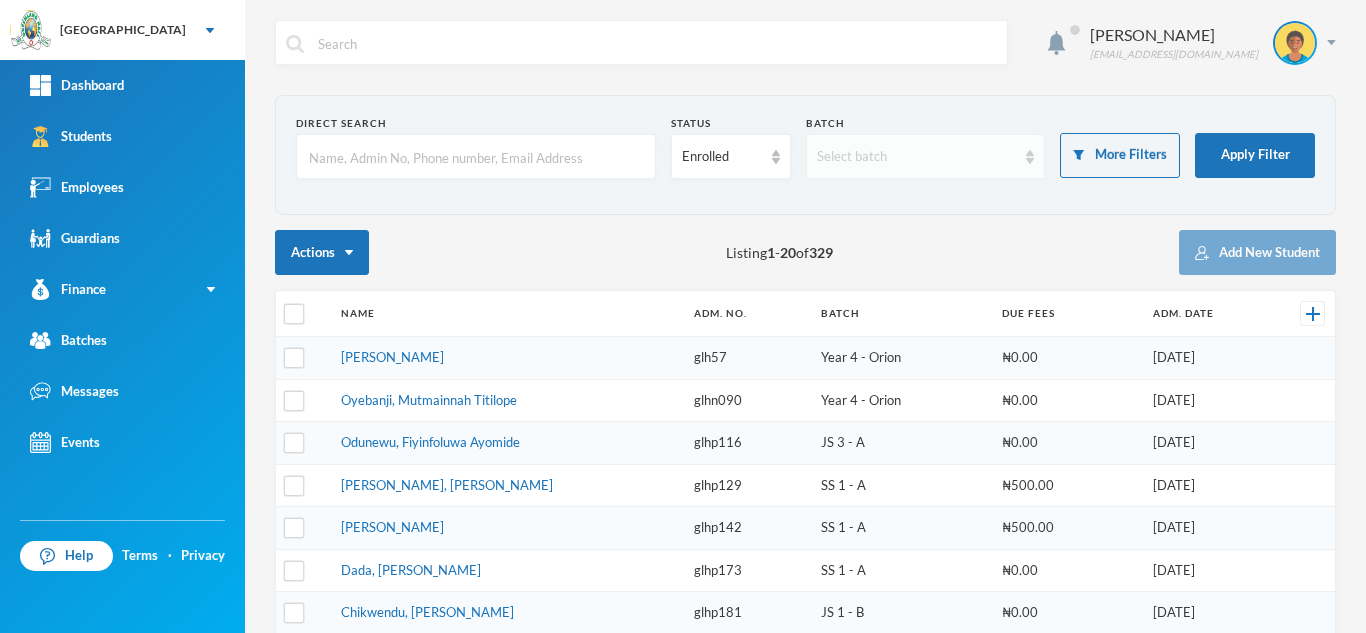 type 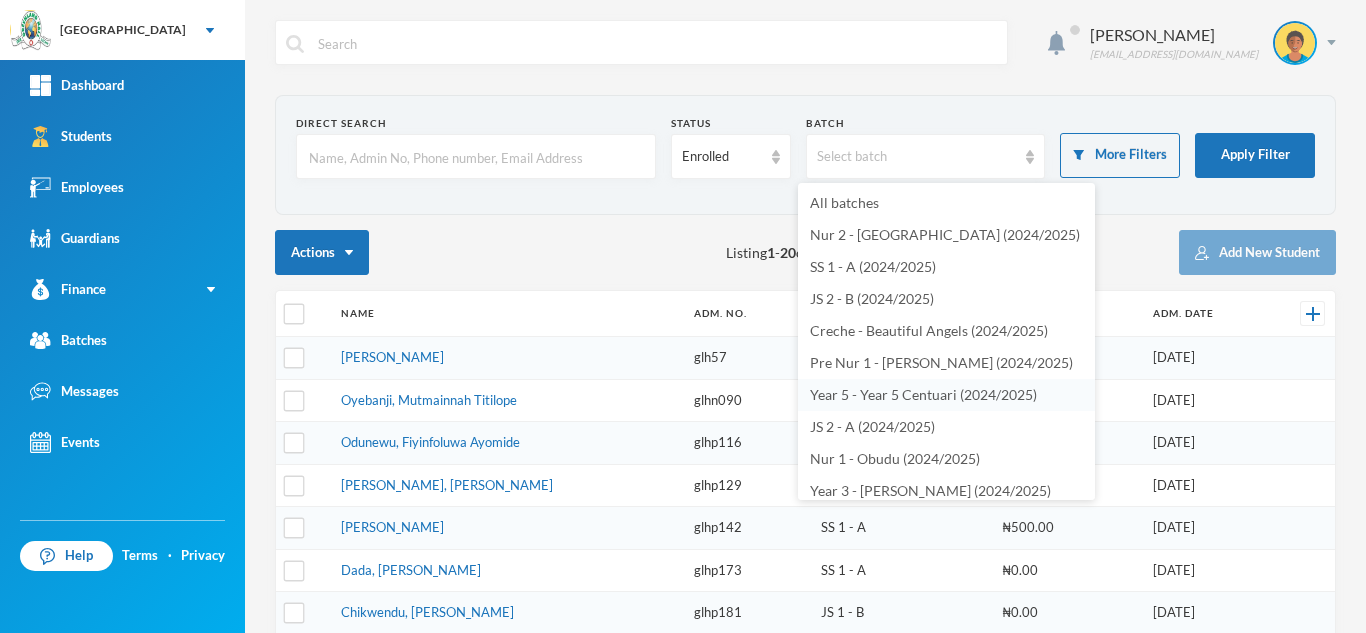 click on "Year 5 - Year 5 Centuari (2024/2025)" at bounding box center [923, 394] 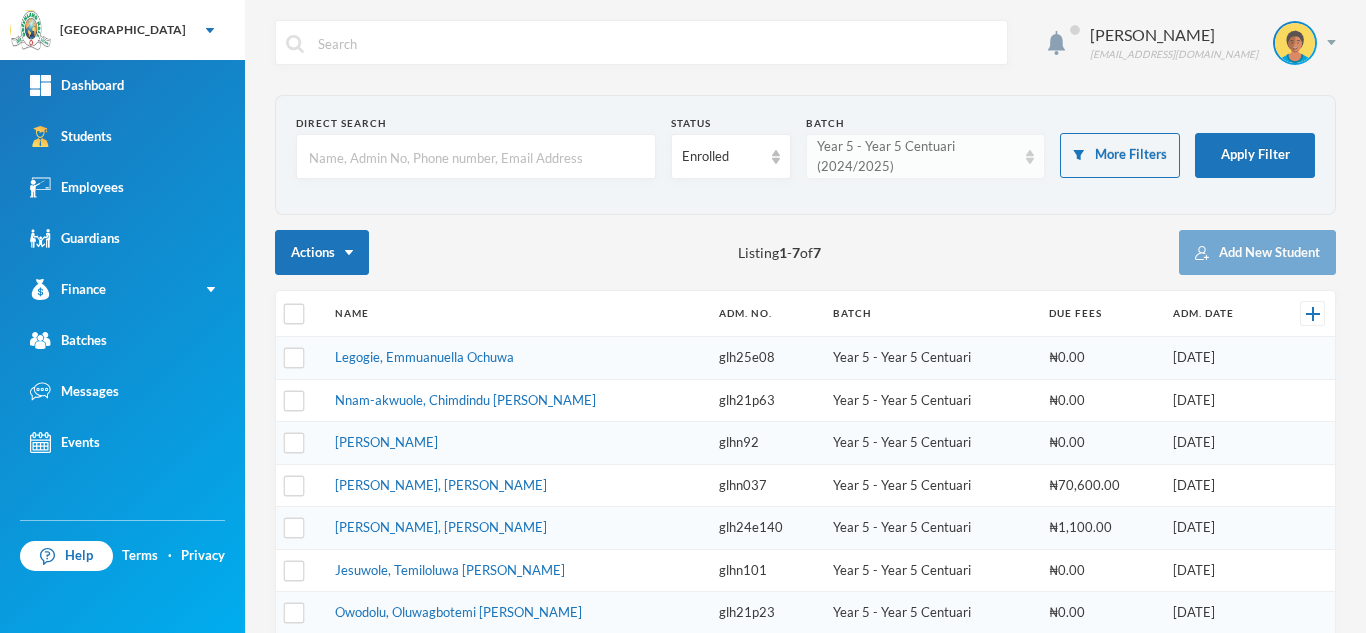 click on "Year 5 - Year 5 Centuari (2024/2025)" at bounding box center [917, 156] 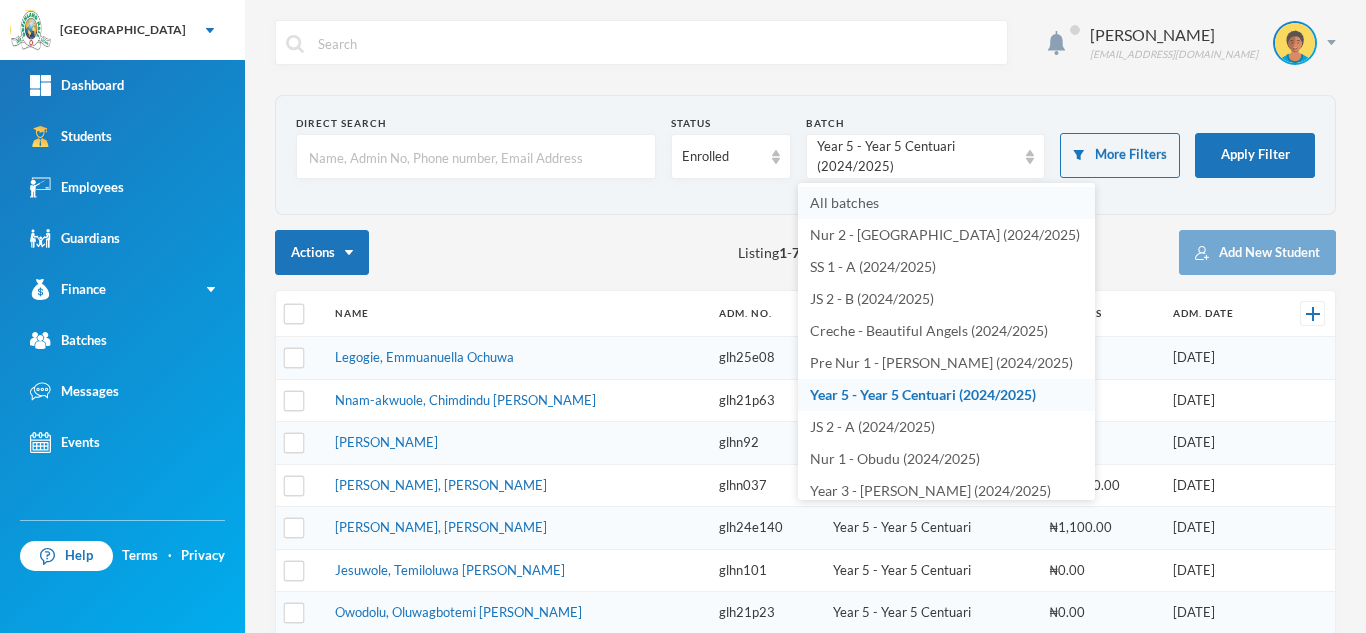 click on "All batches" at bounding box center (946, 203) 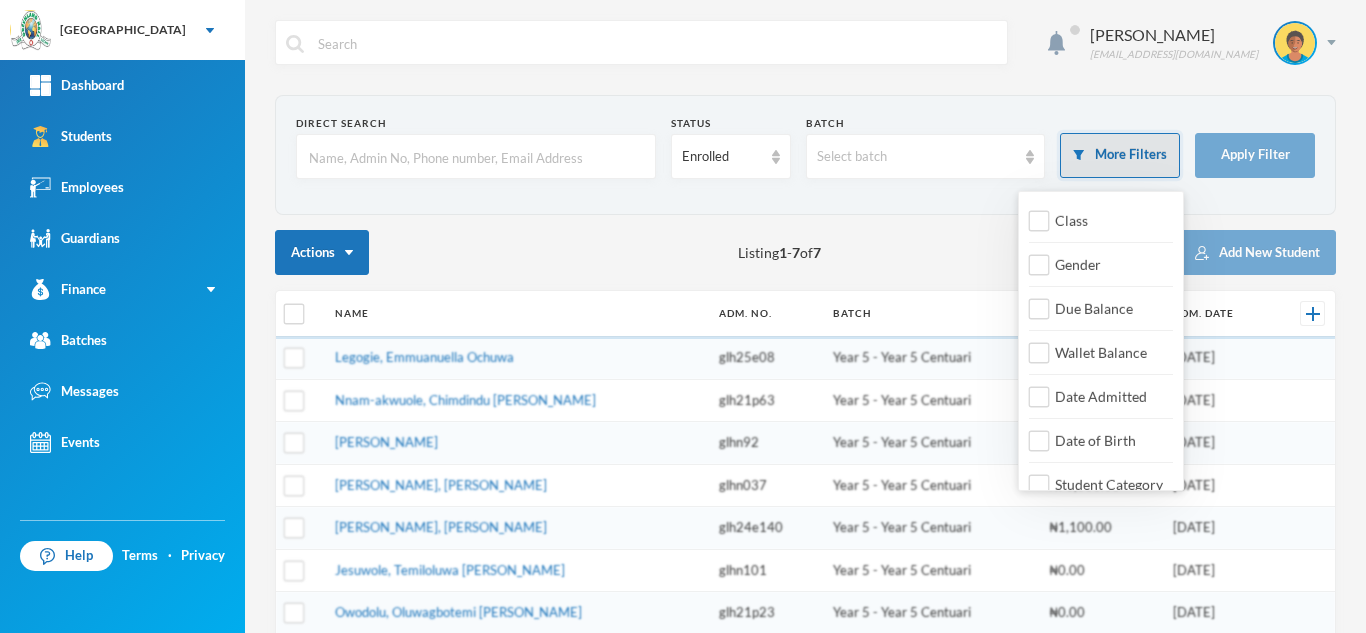 click on "More Filters" at bounding box center (1120, 155) 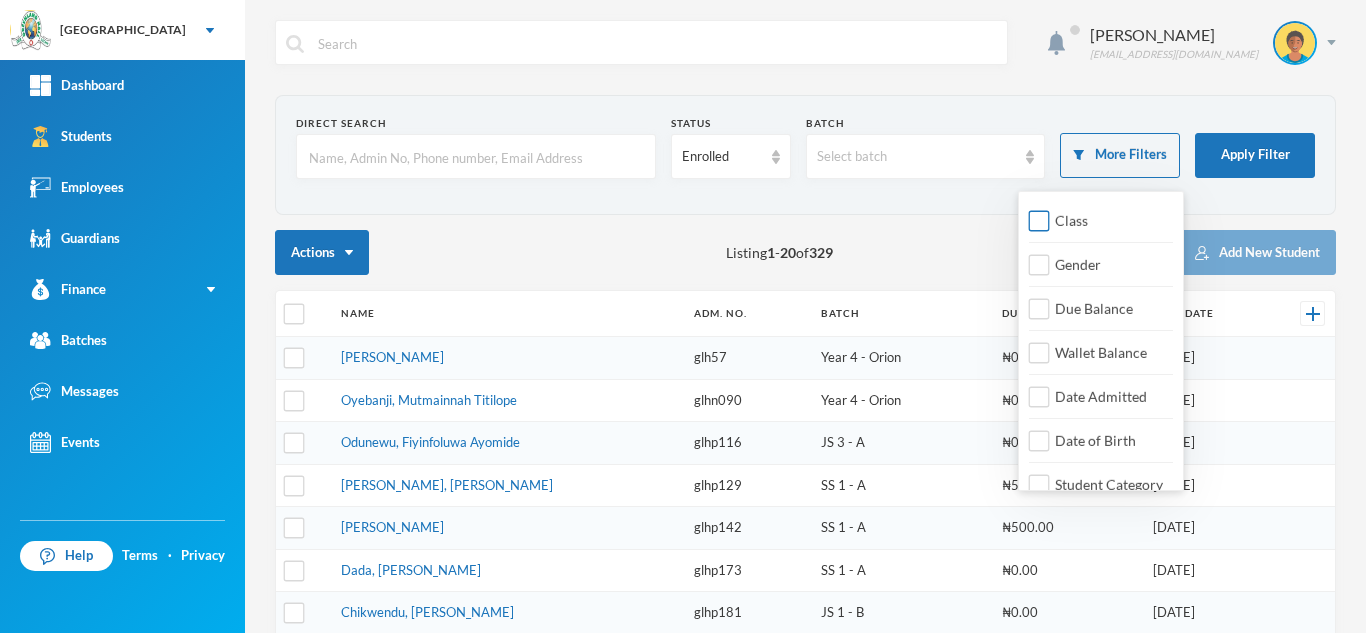 click on "Class" at bounding box center (1039, 221) 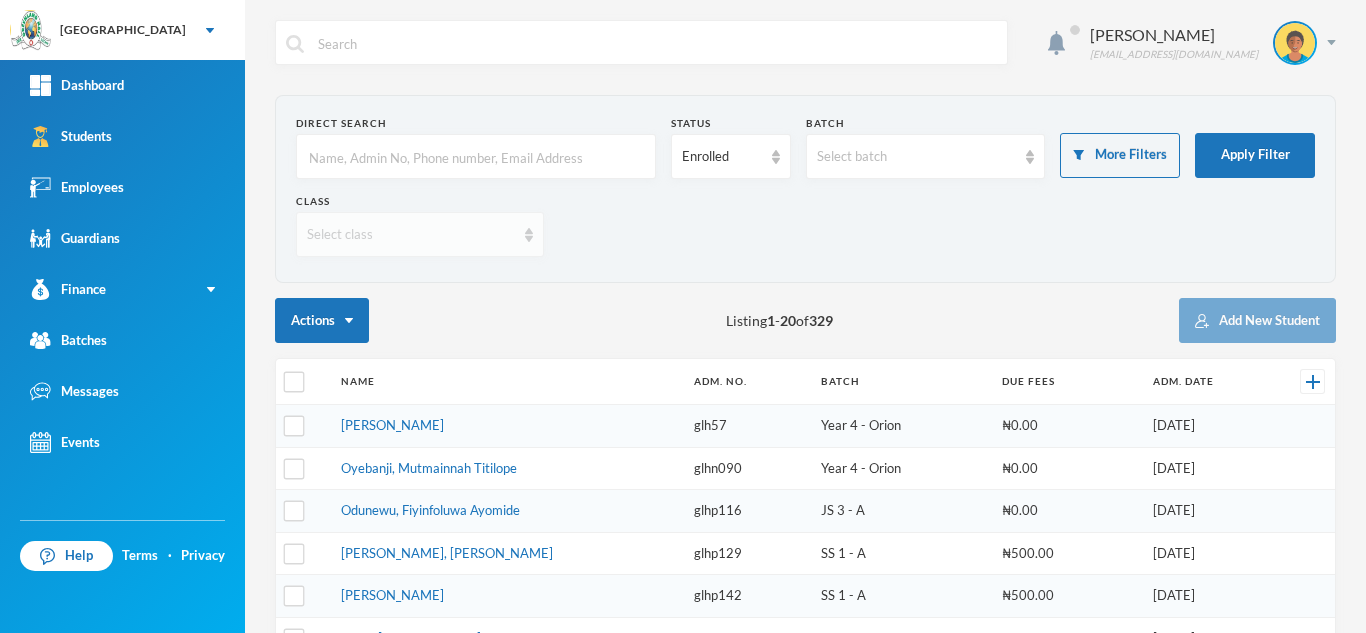click on "Select class" at bounding box center (420, 234) 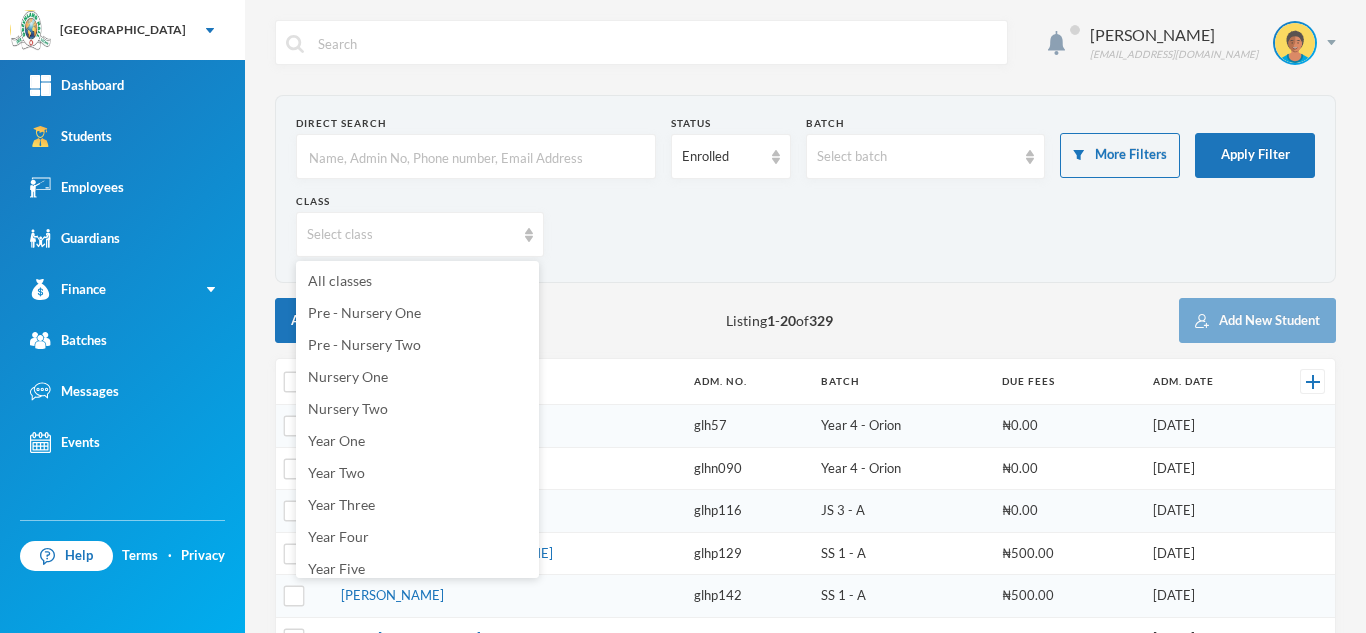 scroll, scrollTop: 7, scrollLeft: 0, axis: vertical 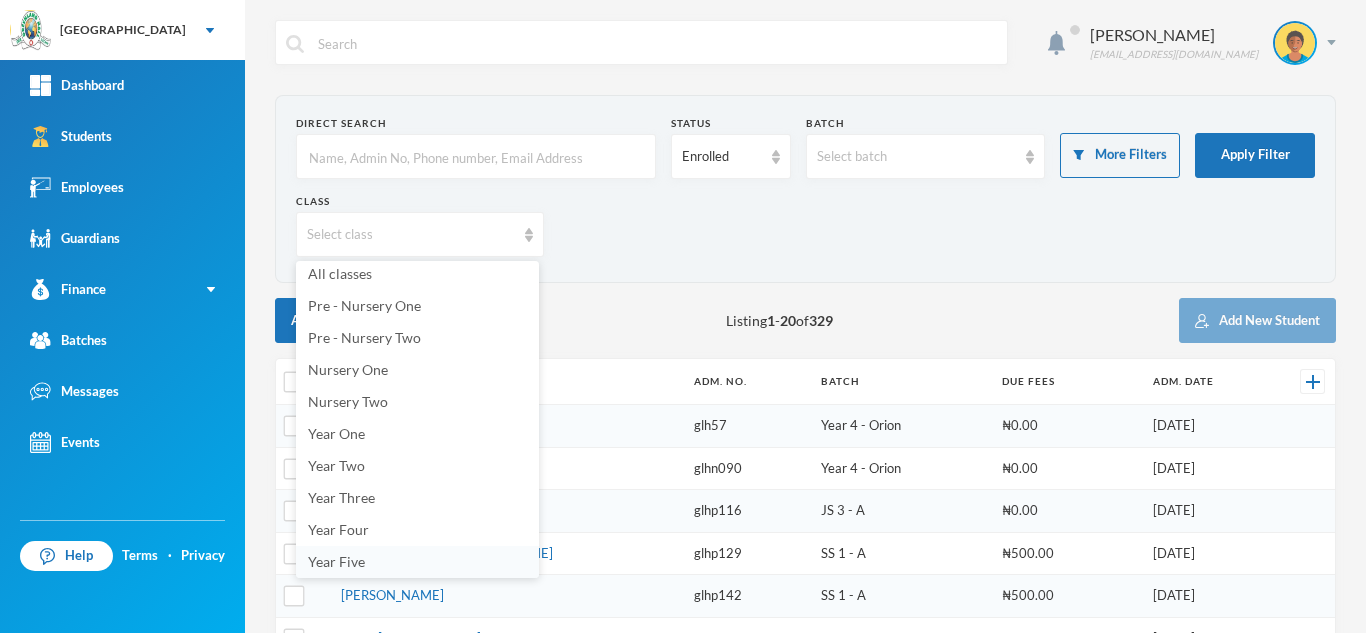 click on "Year Five" at bounding box center [336, 561] 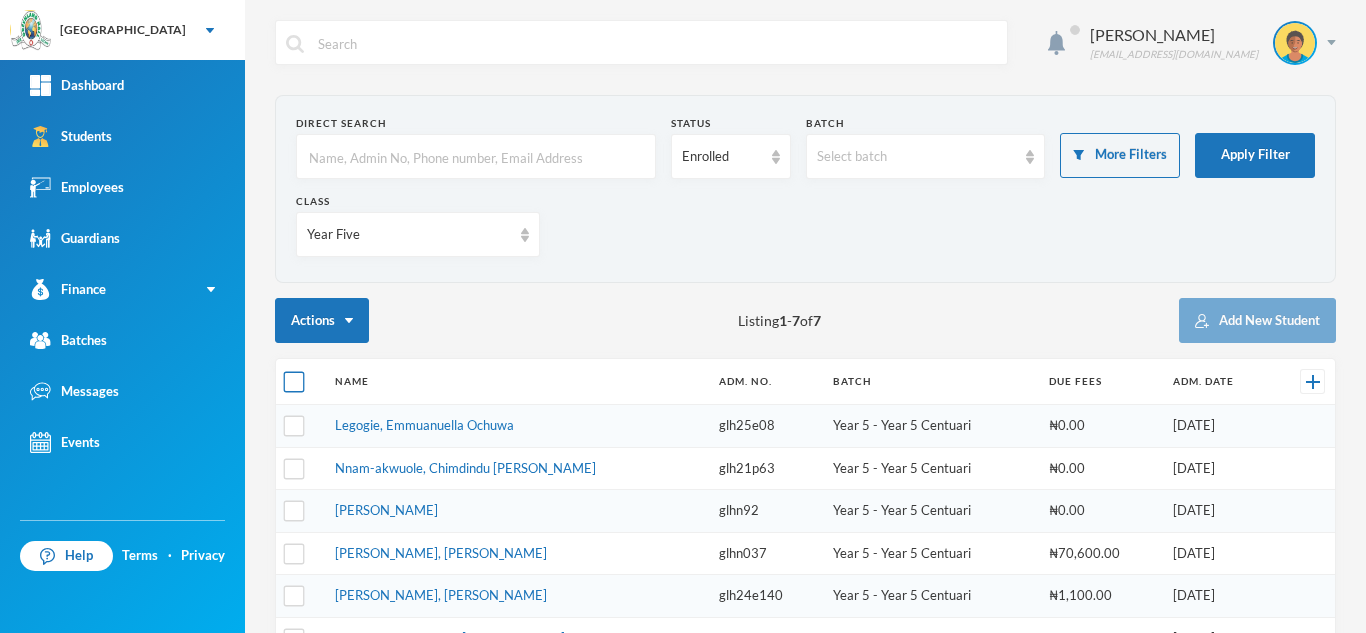 click at bounding box center [294, 382] 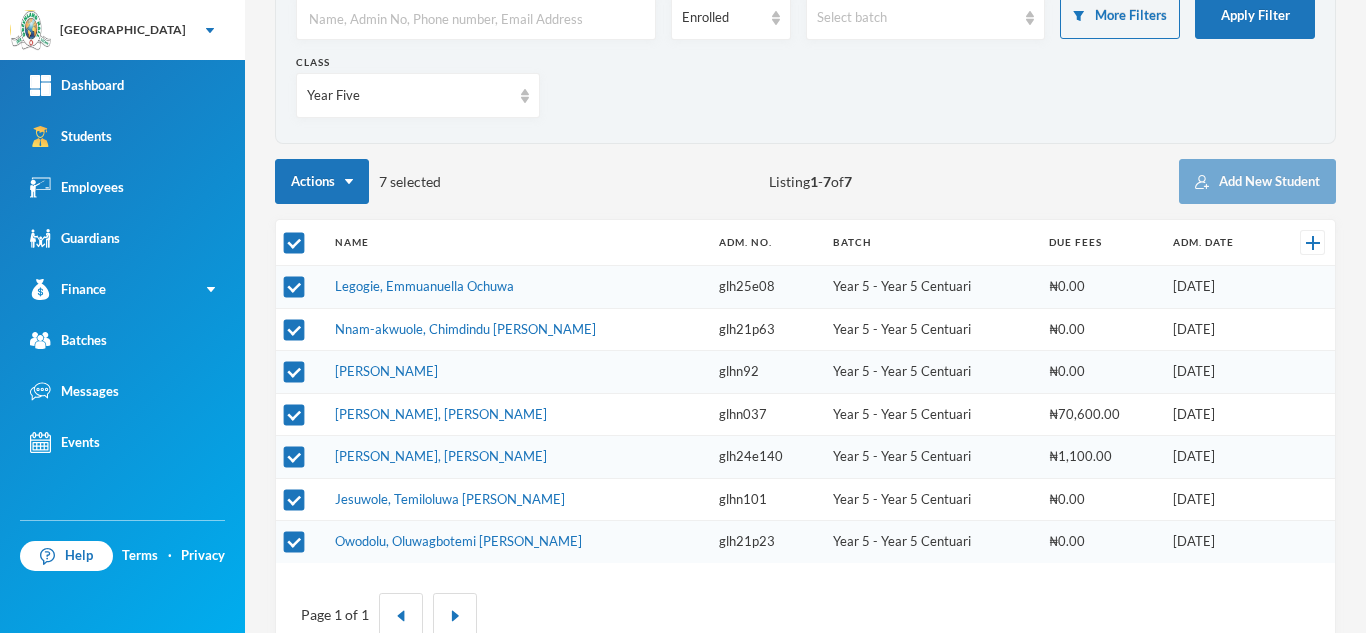 scroll, scrollTop: 193, scrollLeft: 0, axis: vertical 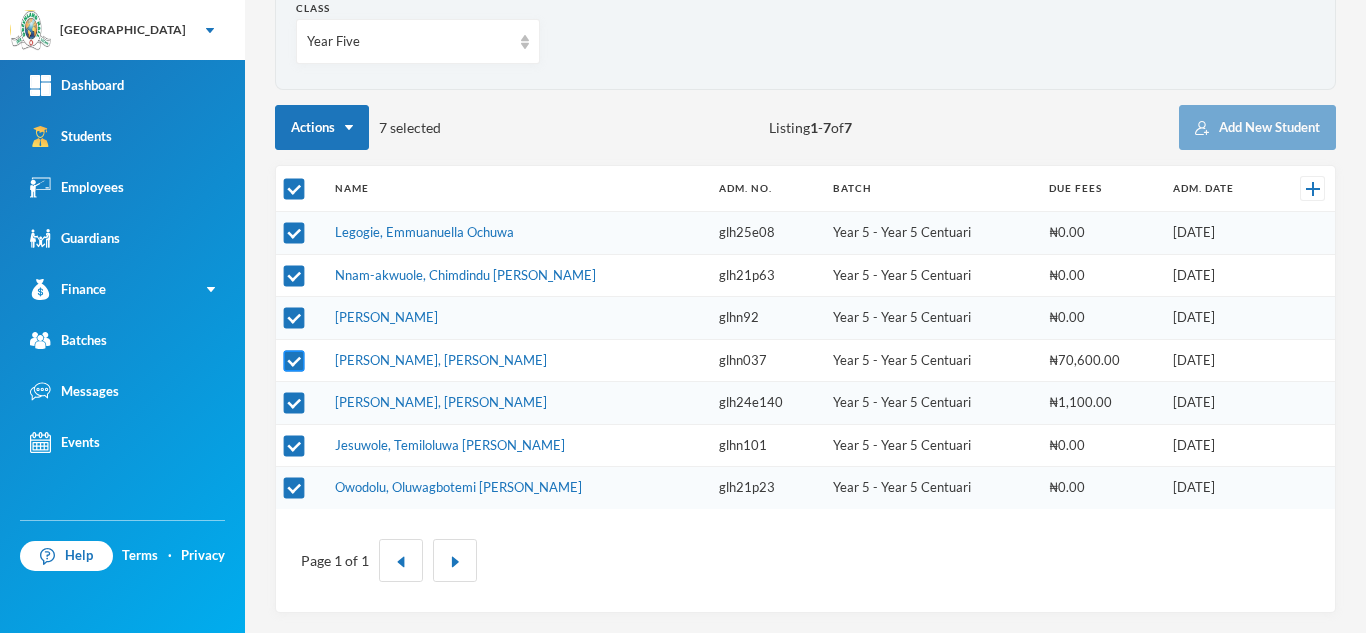 click at bounding box center (294, 360) 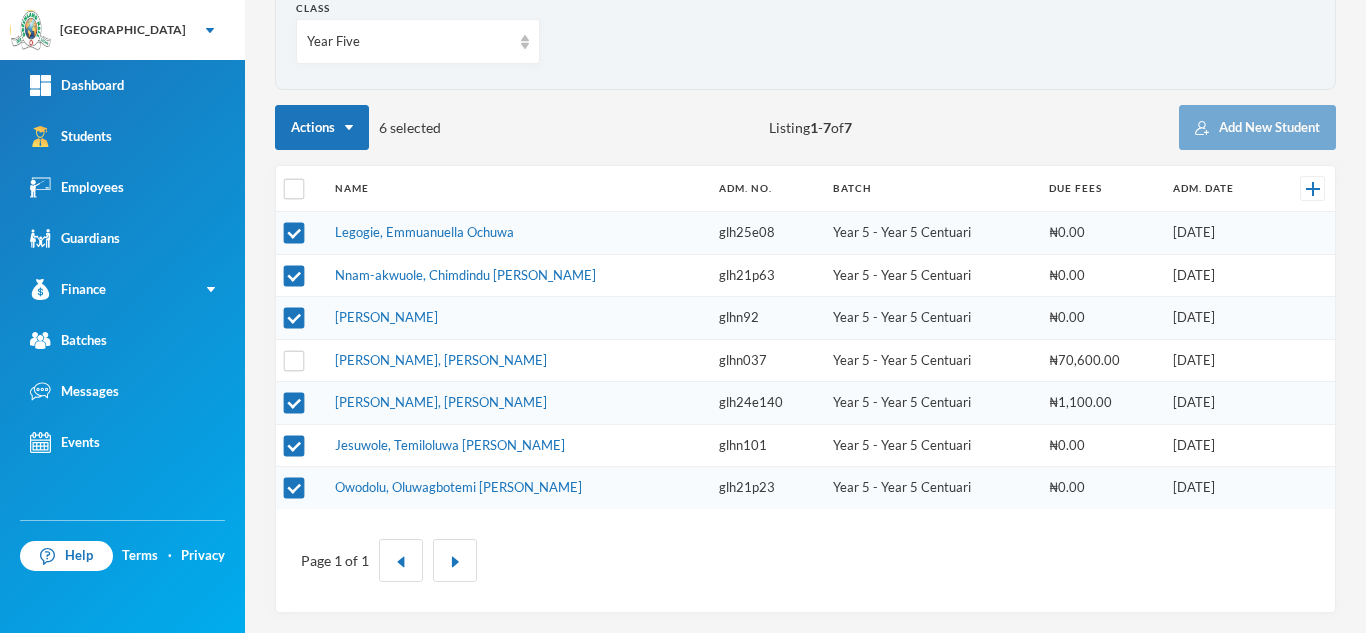 click at bounding box center [300, 233] 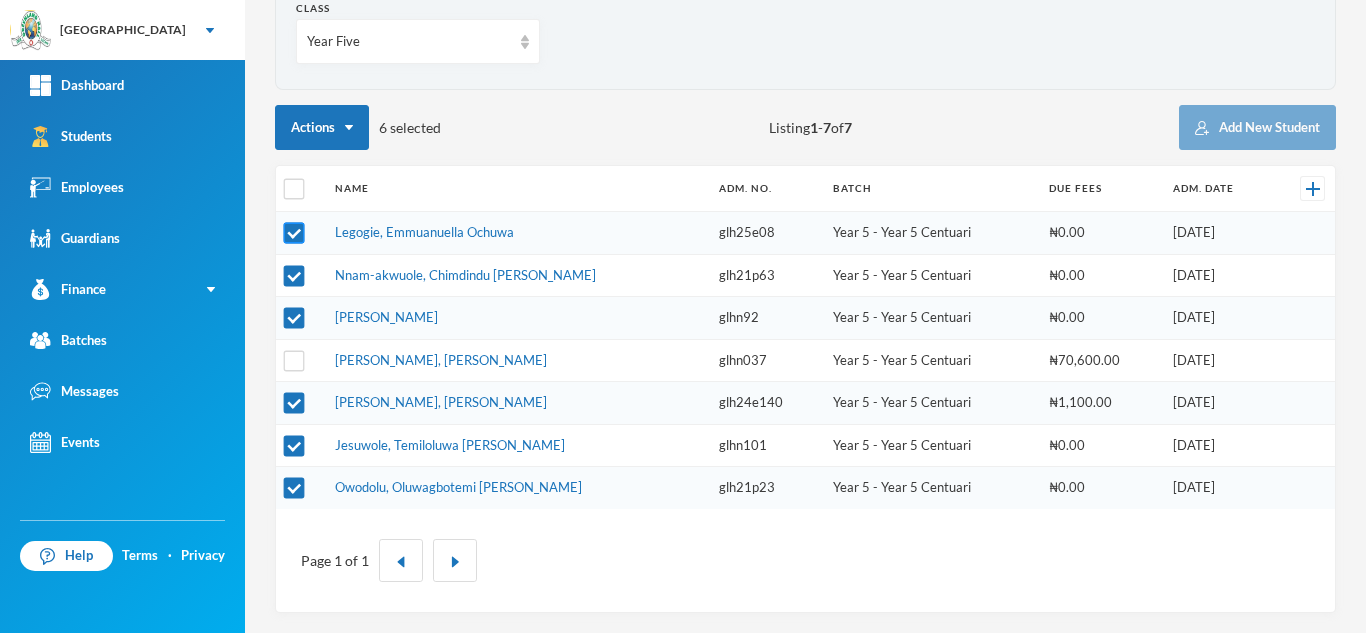 click at bounding box center [294, 233] 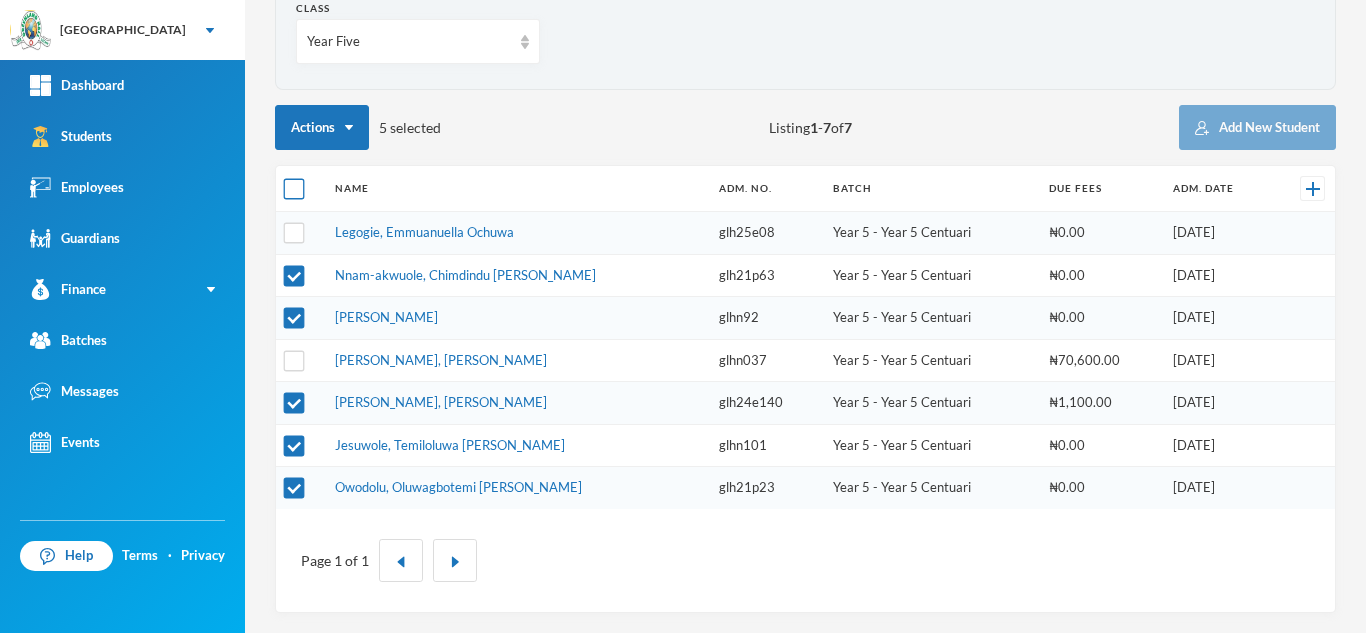 click at bounding box center [294, 189] 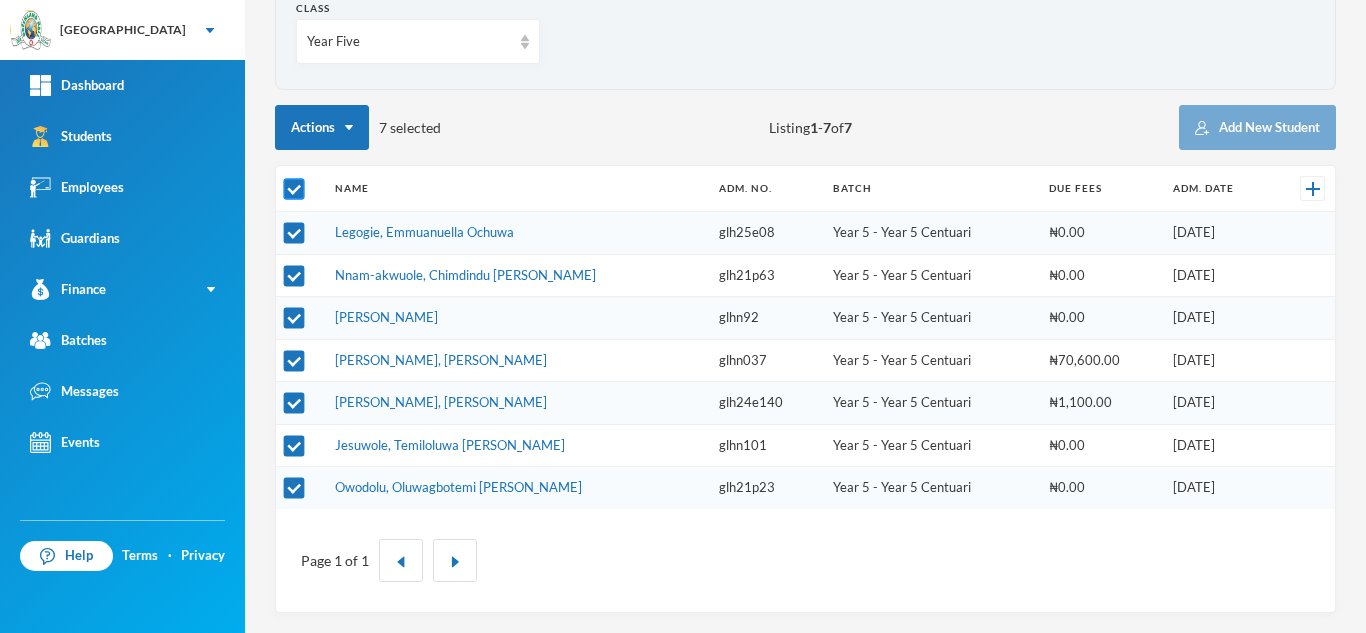 click at bounding box center [294, 189] 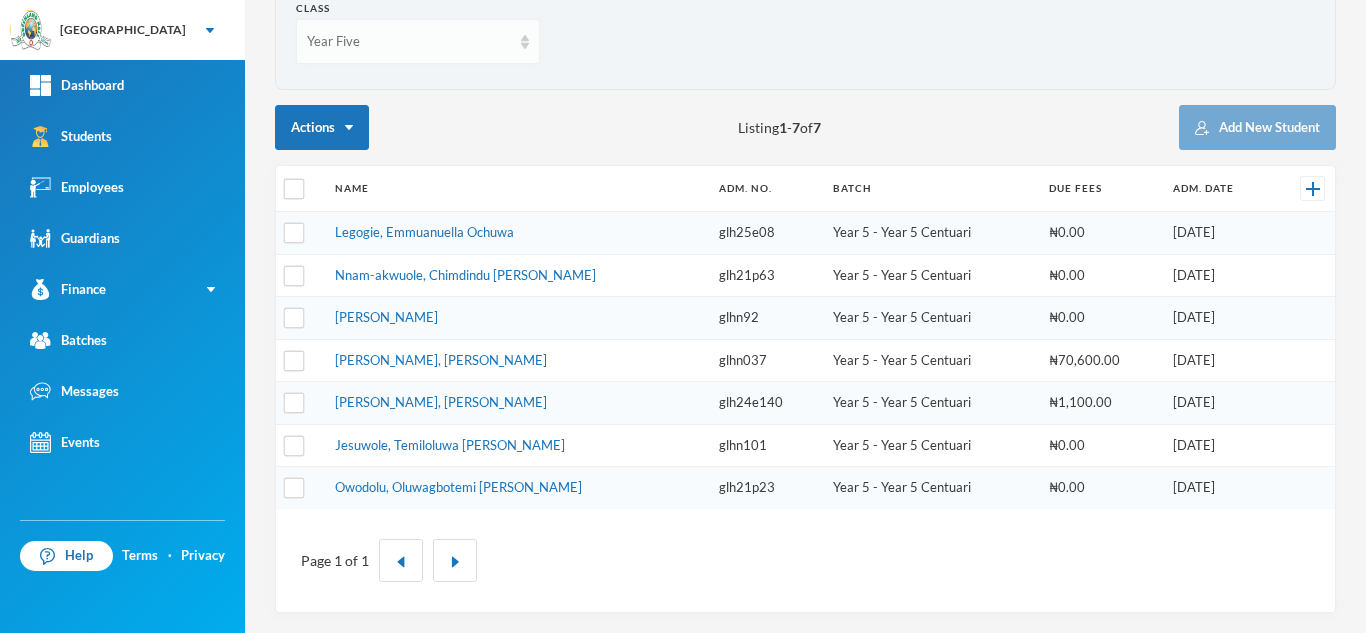 click on "Year Five" at bounding box center [418, 41] 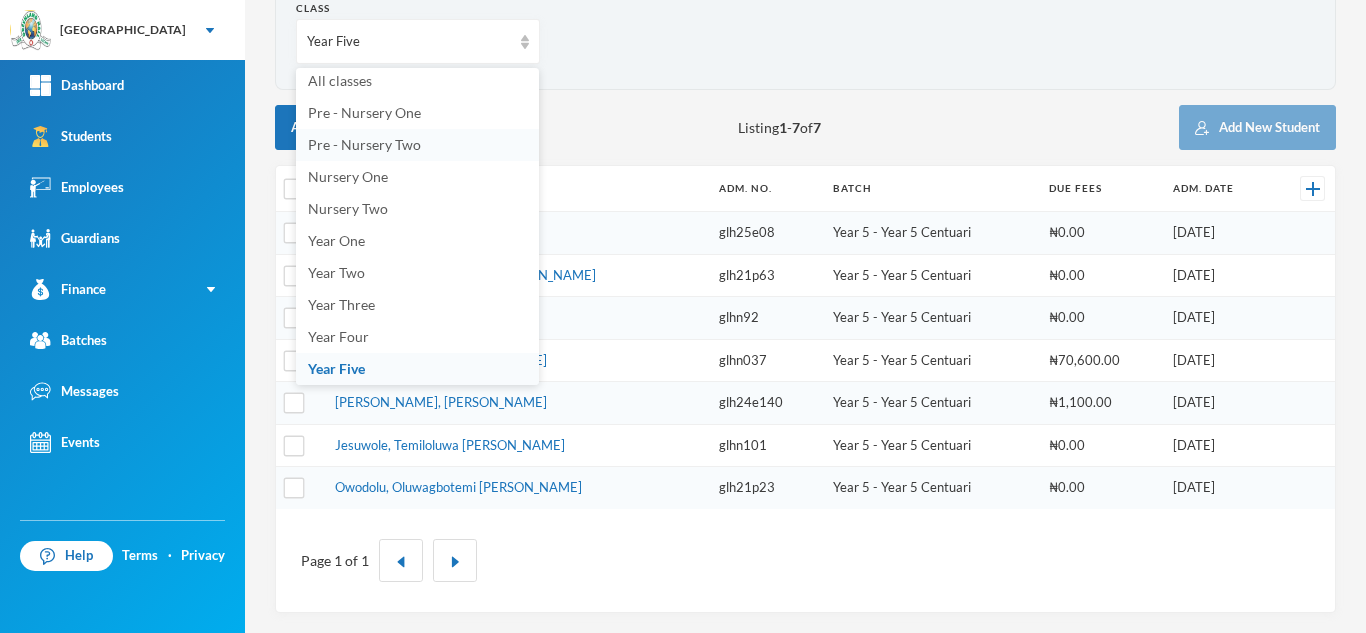 scroll, scrollTop: 4, scrollLeft: 0, axis: vertical 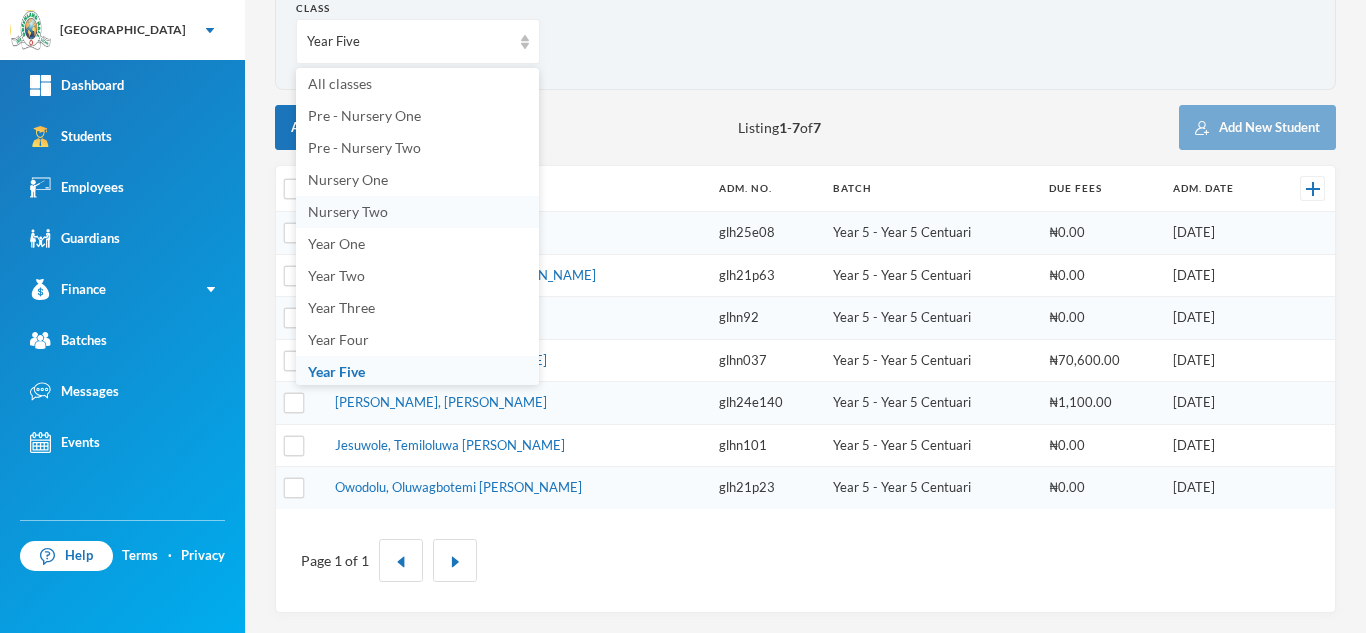click on "Nursery Two" at bounding box center (348, 211) 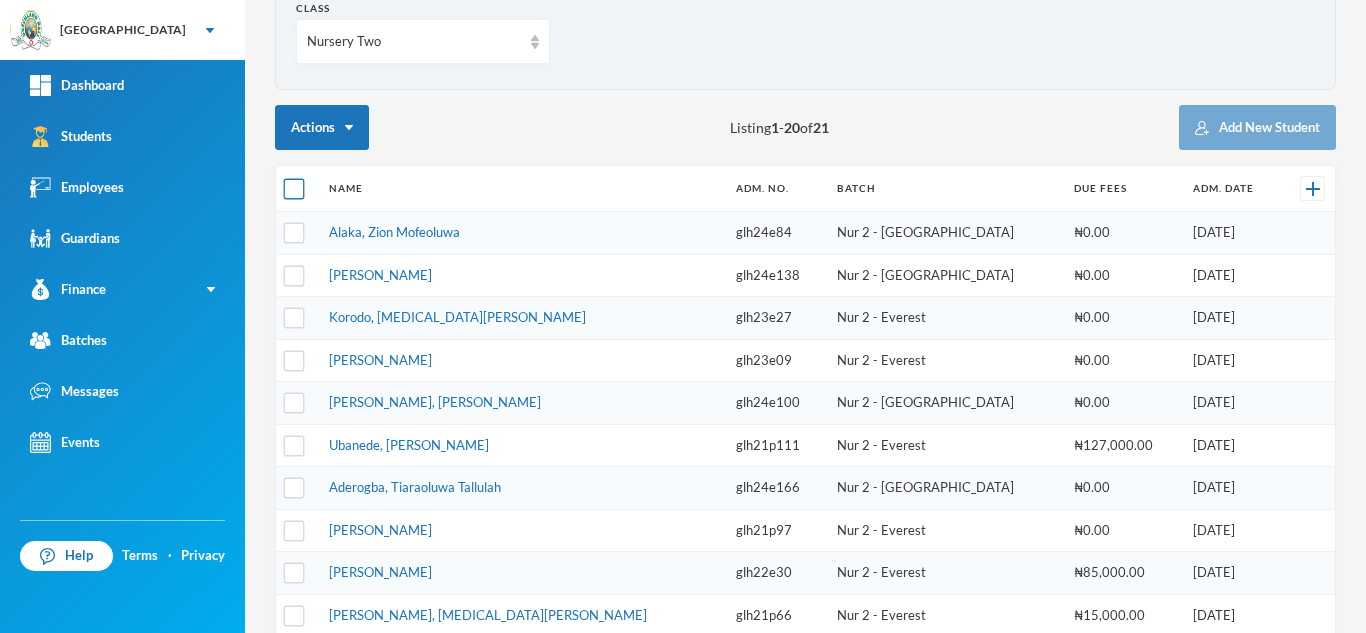 click at bounding box center (294, 189) 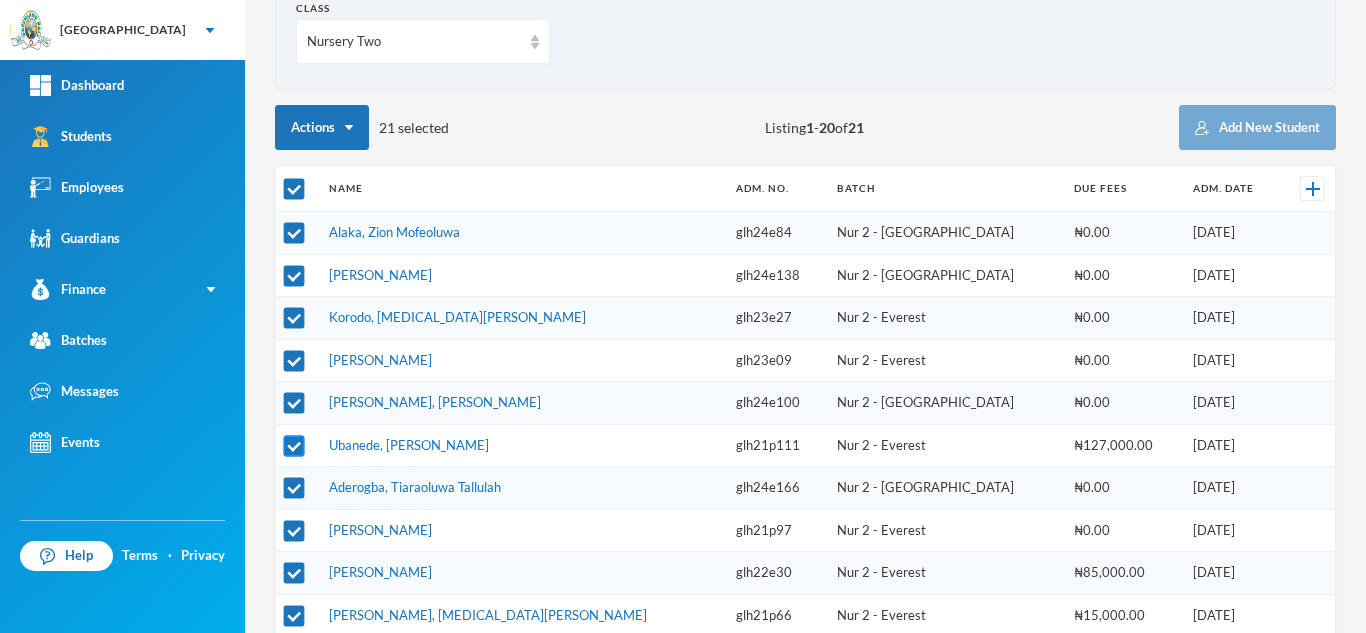 click at bounding box center [294, 445] 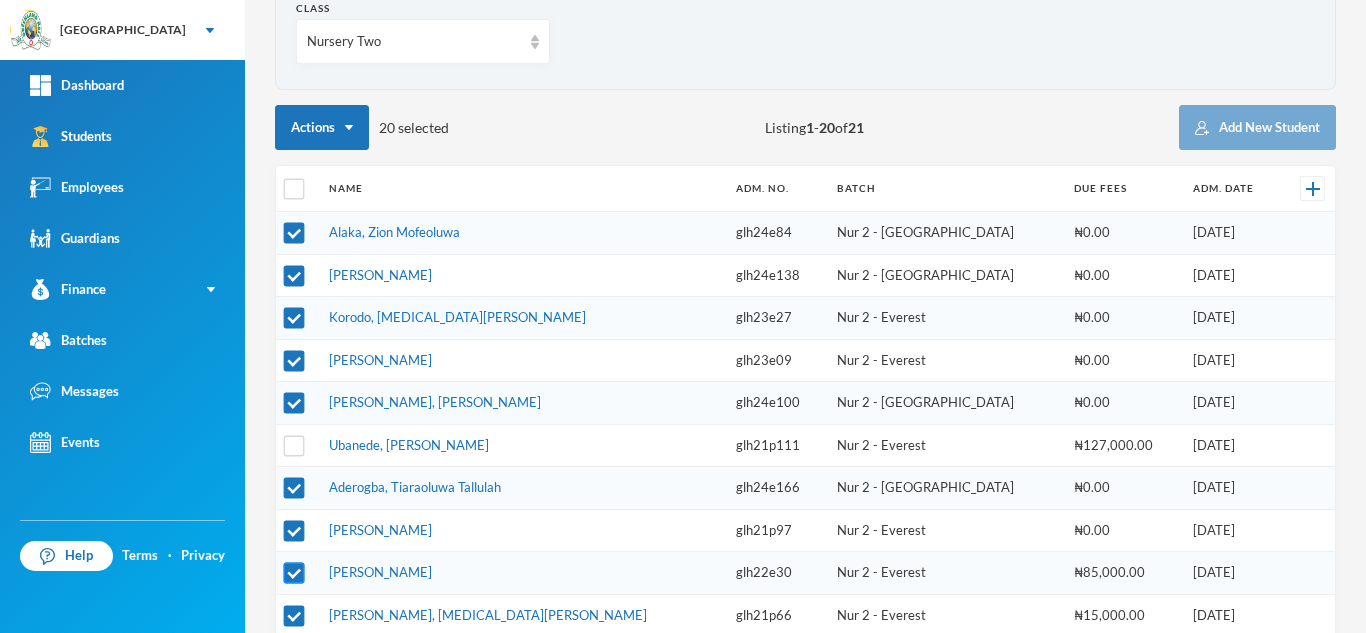 click at bounding box center [294, 573] 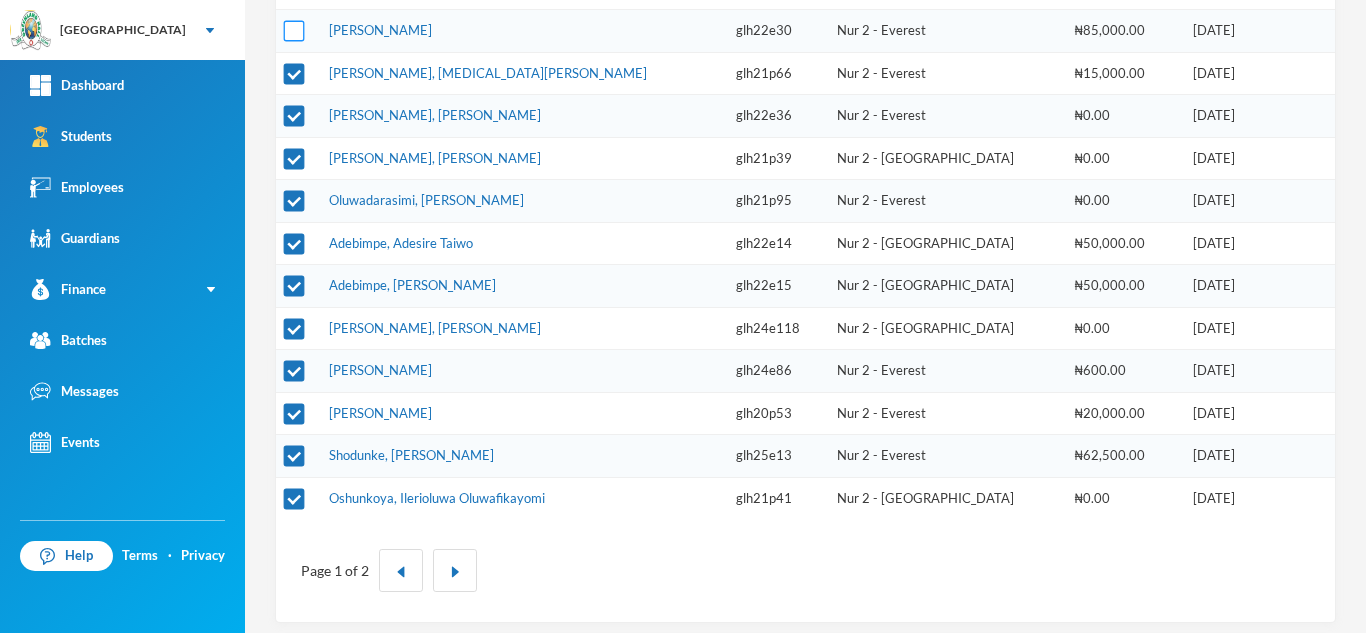 scroll, scrollTop: 745, scrollLeft: 0, axis: vertical 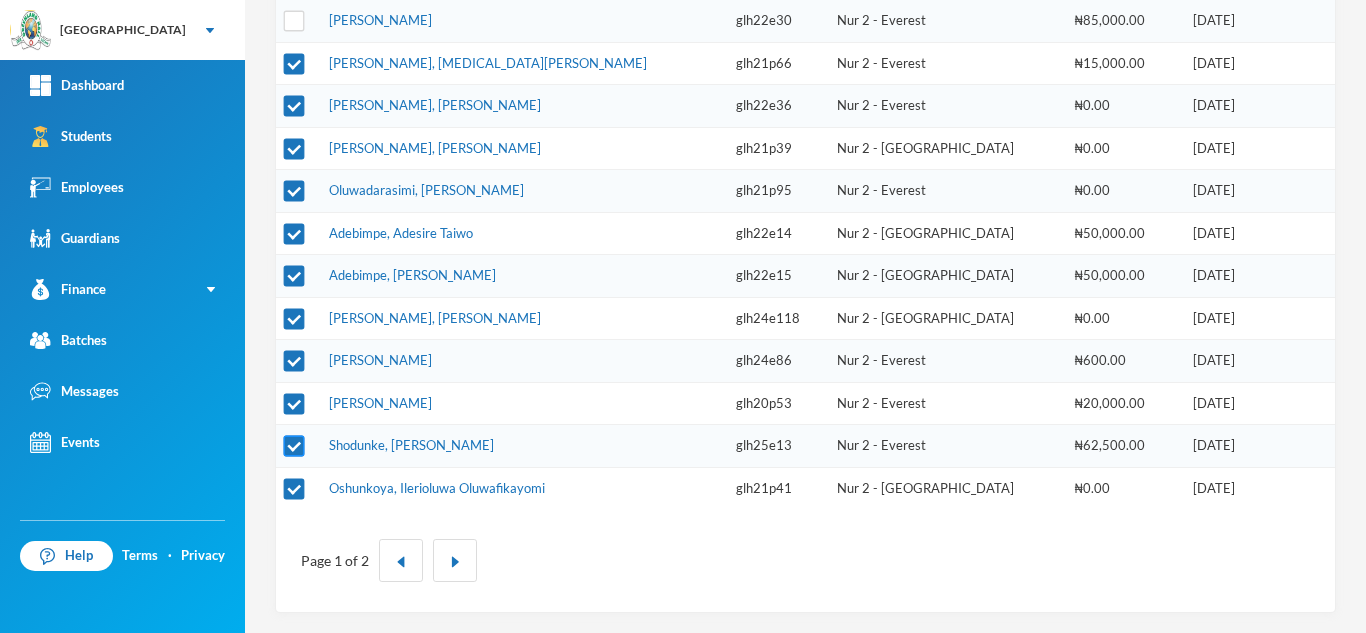click at bounding box center [294, 446] 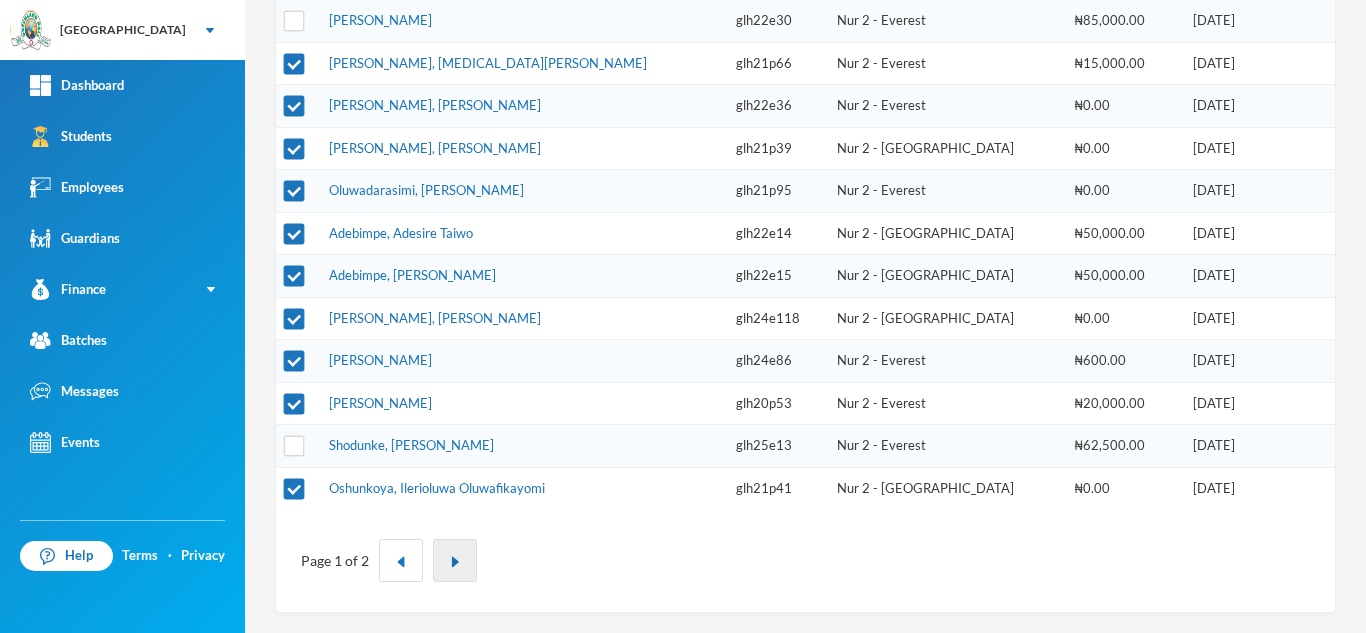 click at bounding box center (455, 560) 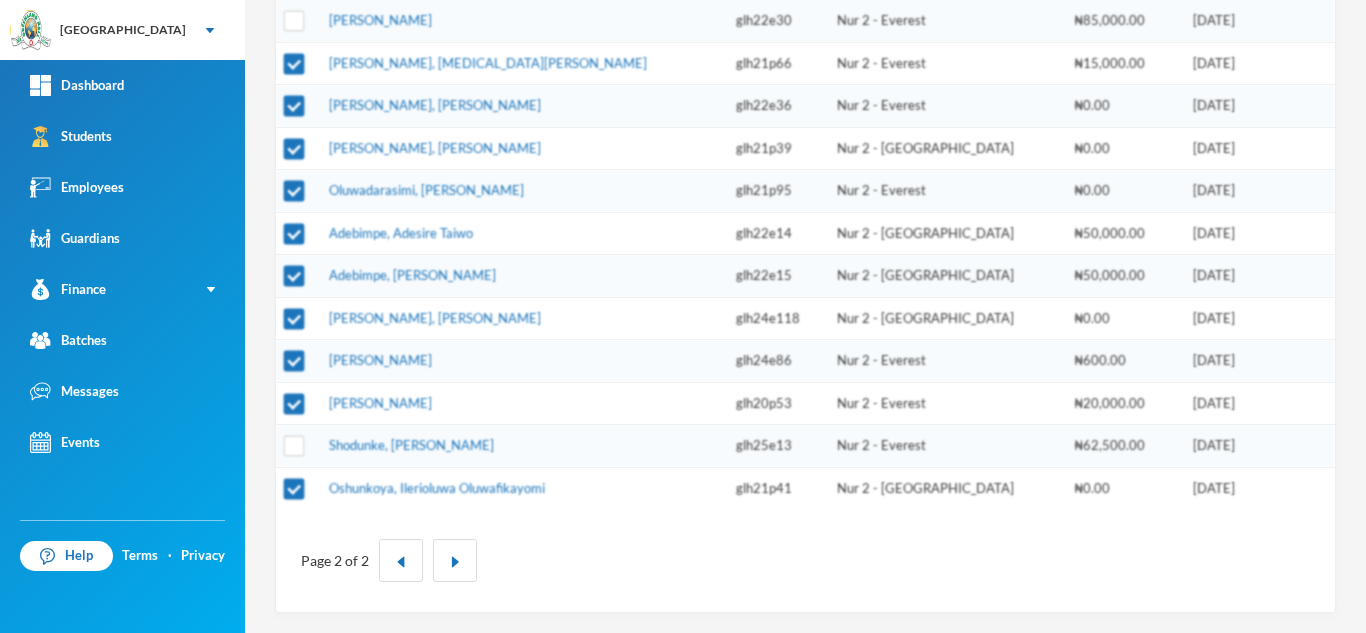 scroll, scrollTop: 0, scrollLeft: 0, axis: both 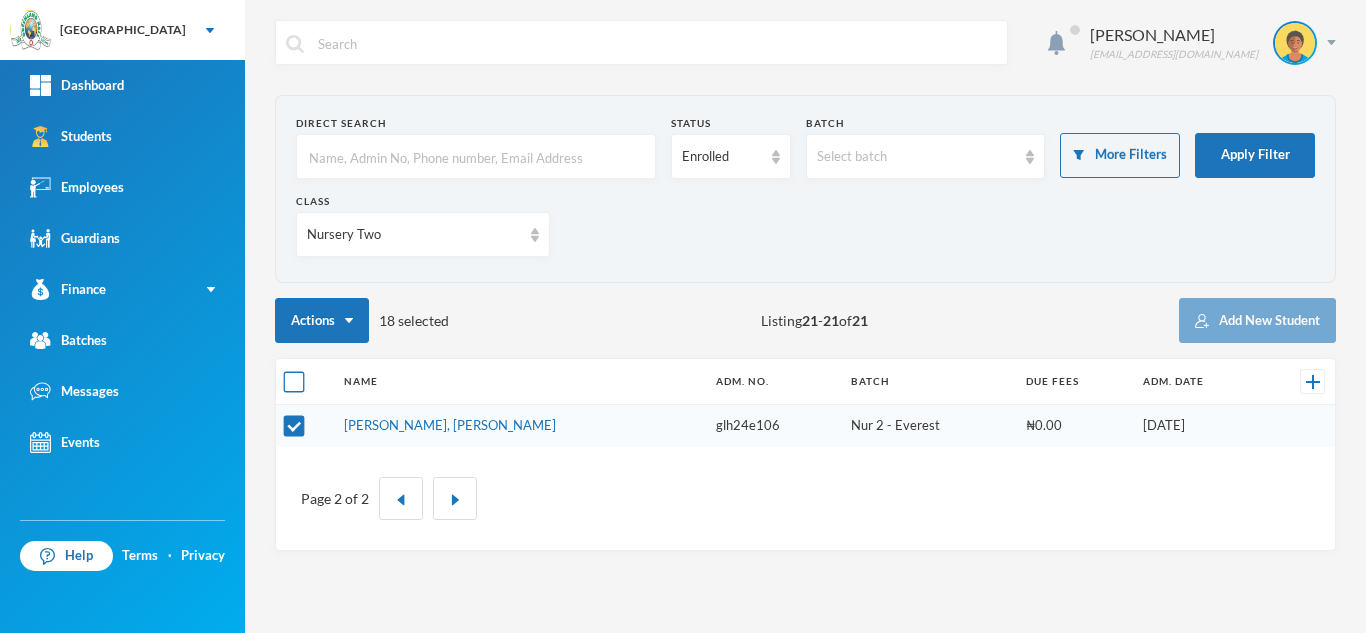 click at bounding box center [294, 382] 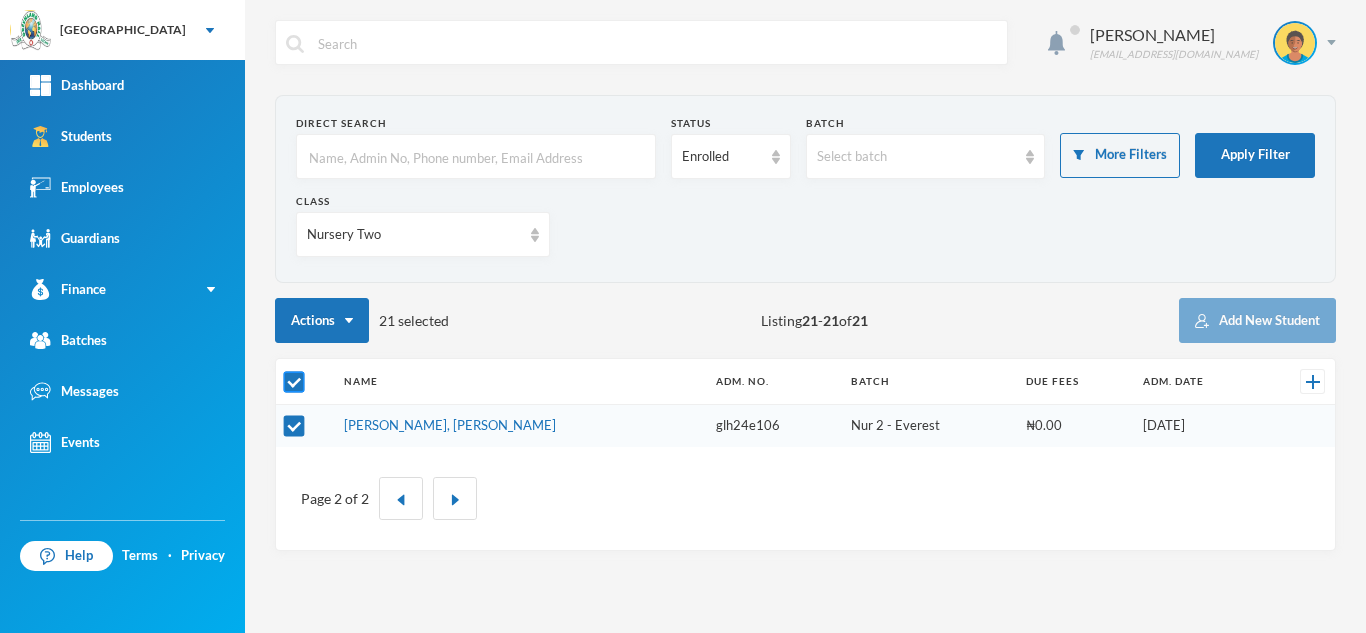 click at bounding box center [294, 382] 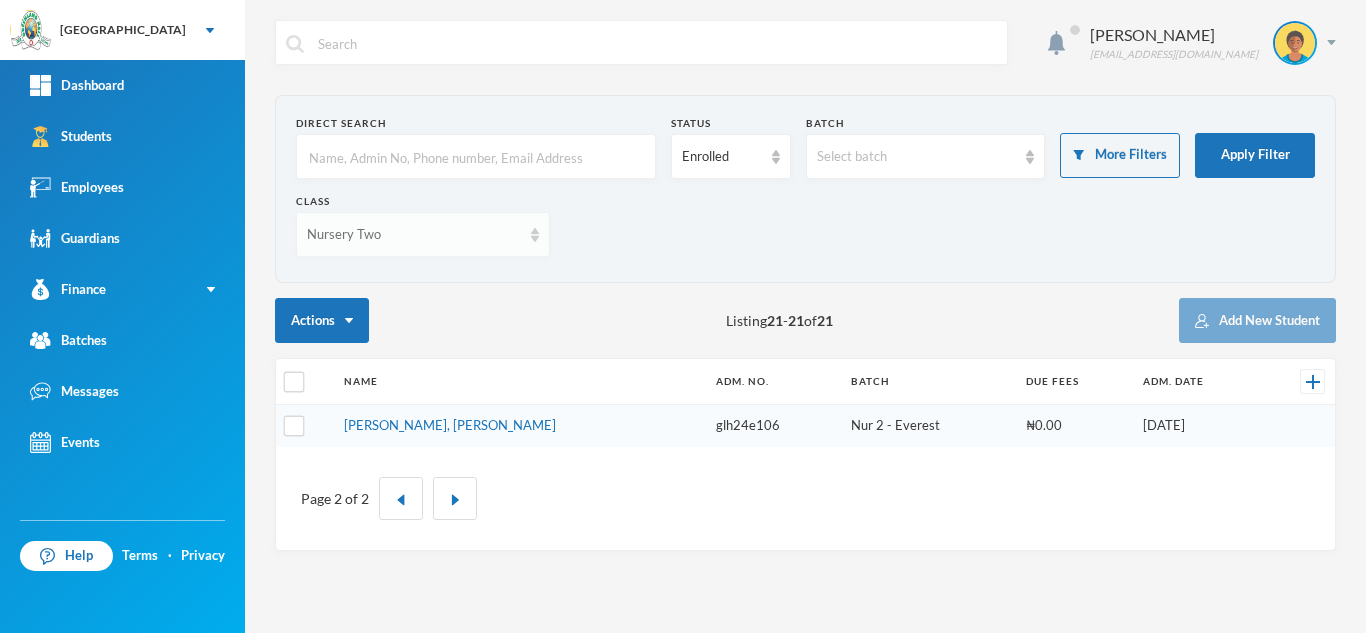 click on "Nursery Two" at bounding box center [423, 234] 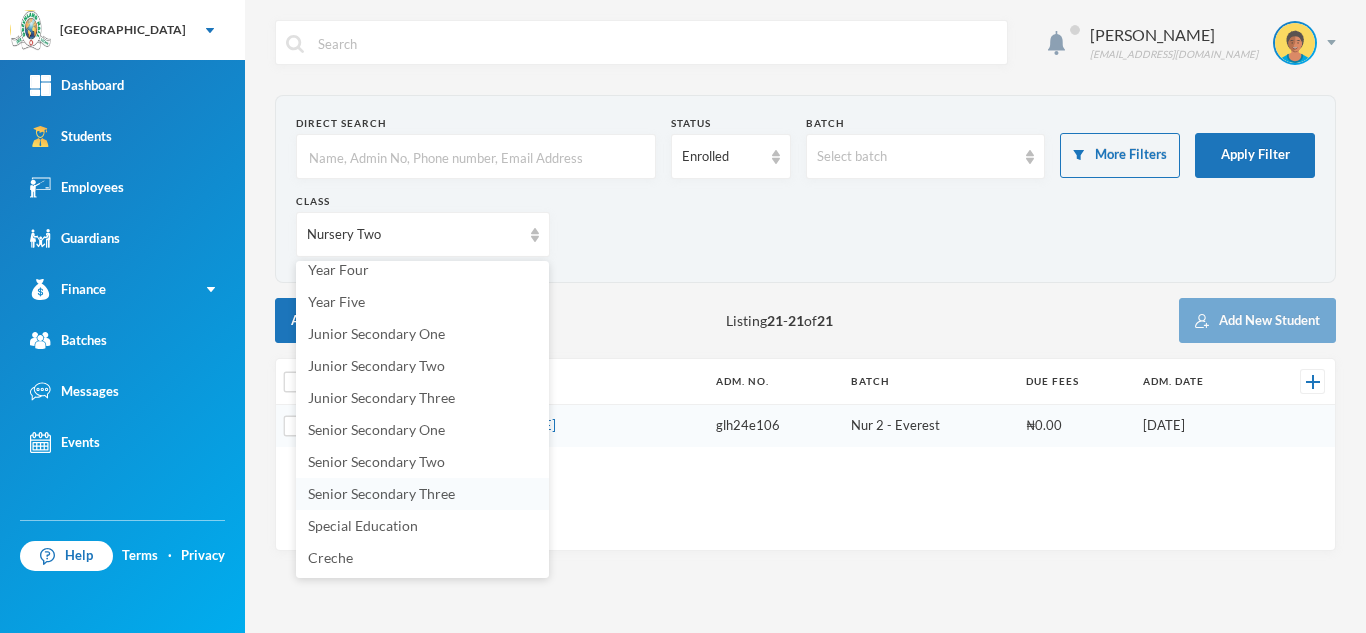 scroll, scrollTop: 265, scrollLeft: 0, axis: vertical 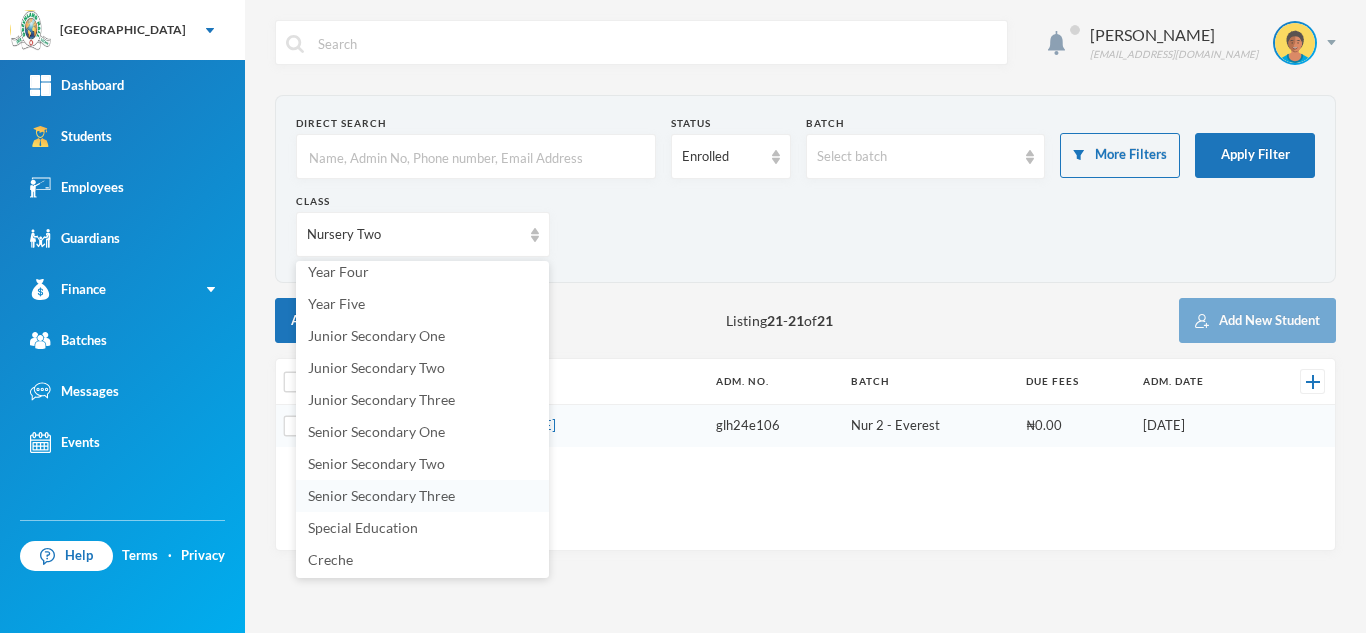 click on "Senior Secondary Three" at bounding box center [381, 495] 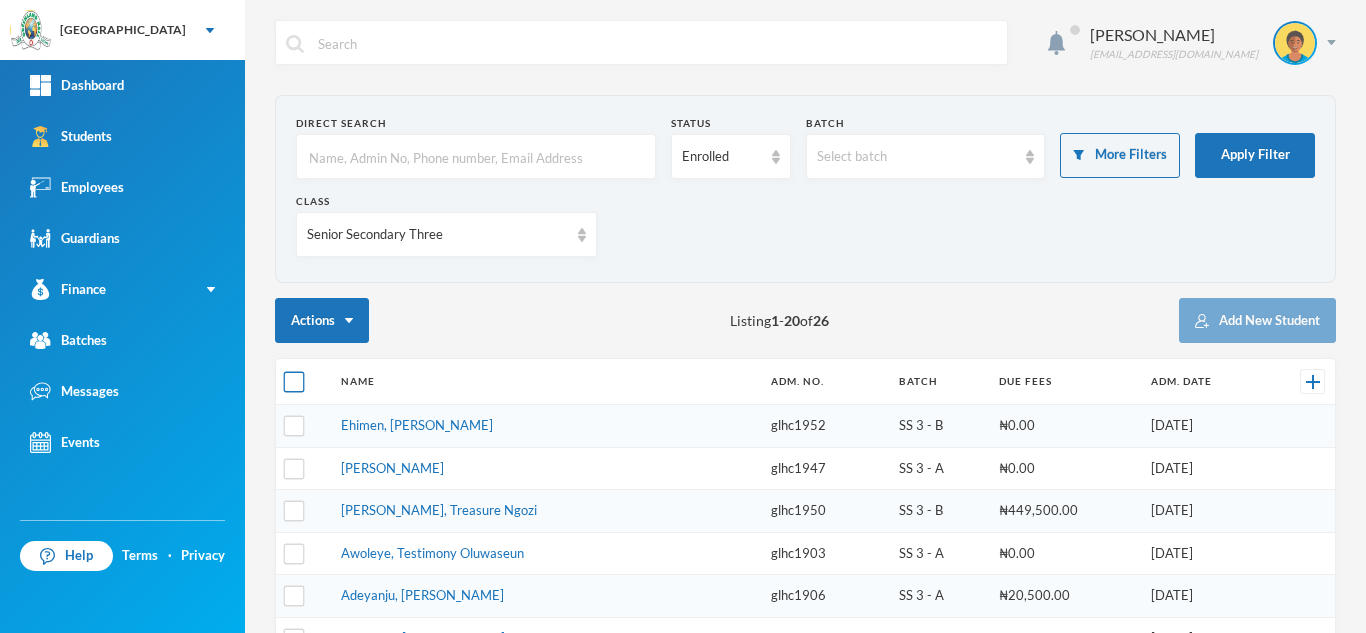 click at bounding box center [294, 382] 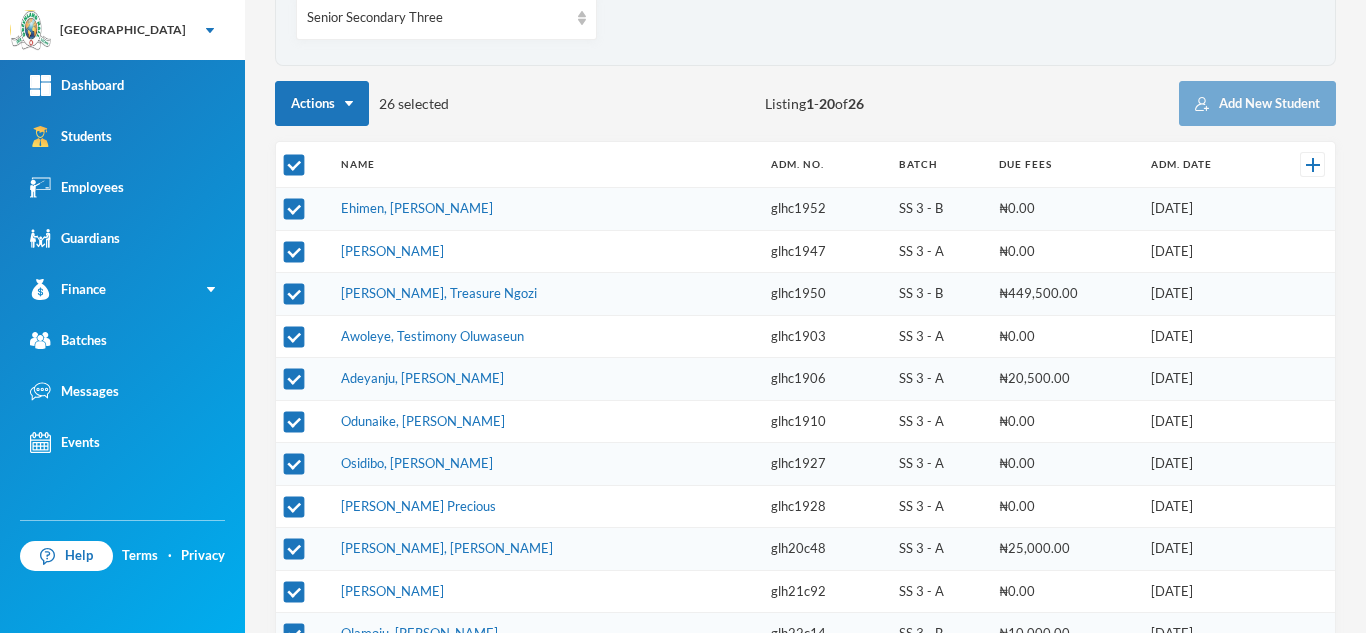 scroll, scrollTop: 233, scrollLeft: 0, axis: vertical 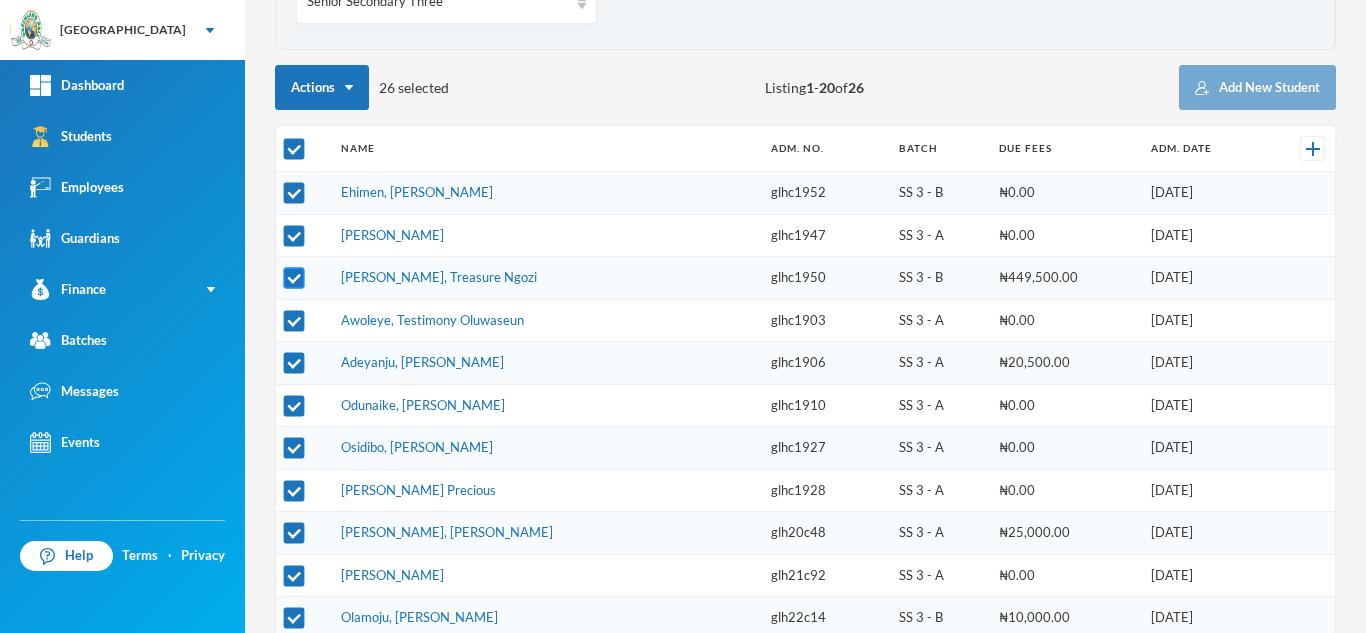 click at bounding box center (294, 278) 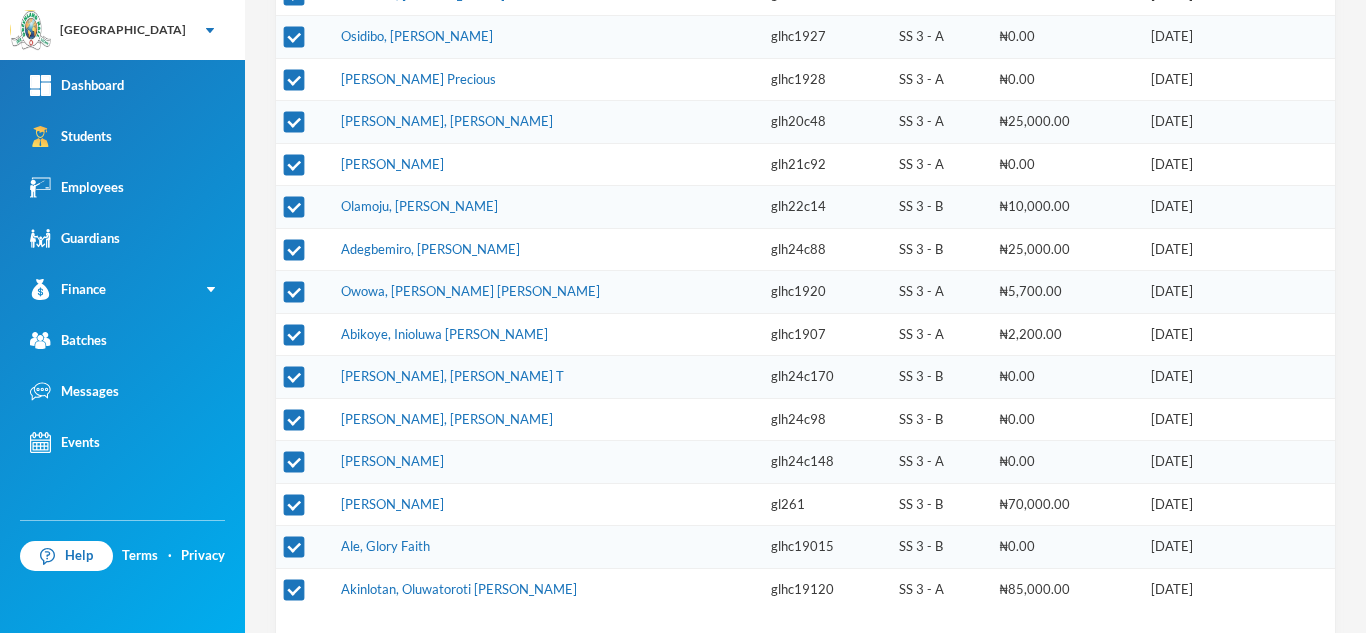 scroll, scrollTop: 646, scrollLeft: 0, axis: vertical 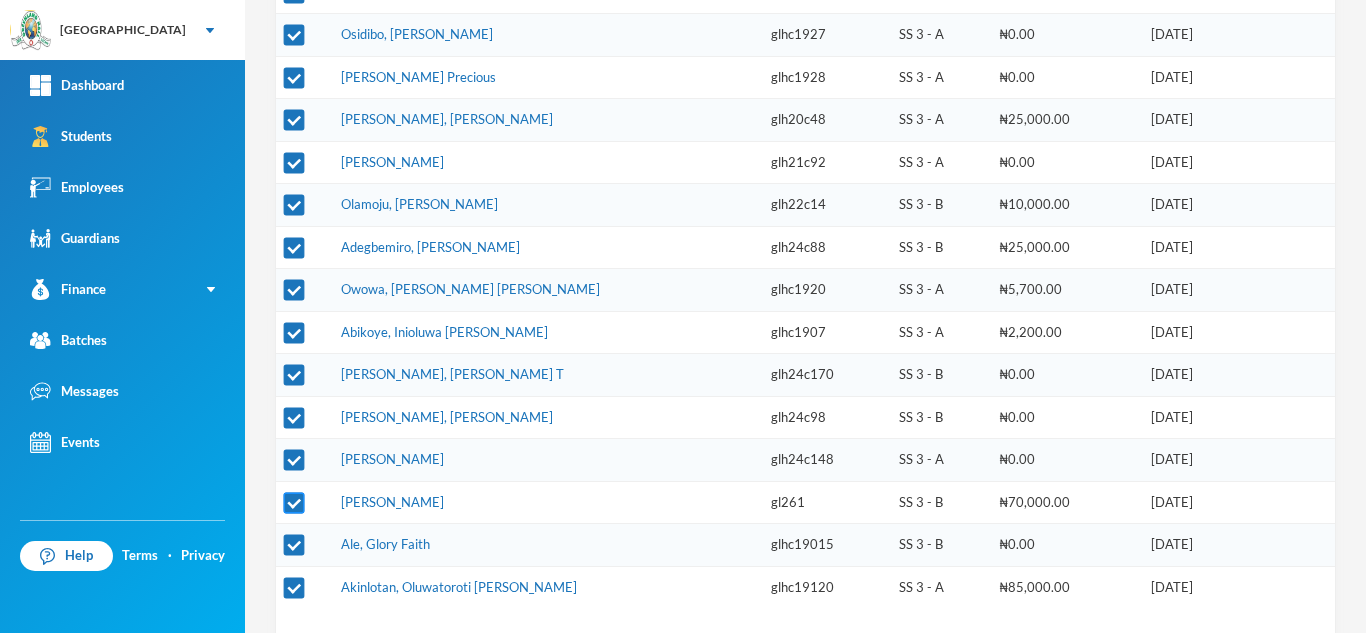 click at bounding box center [294, 502] 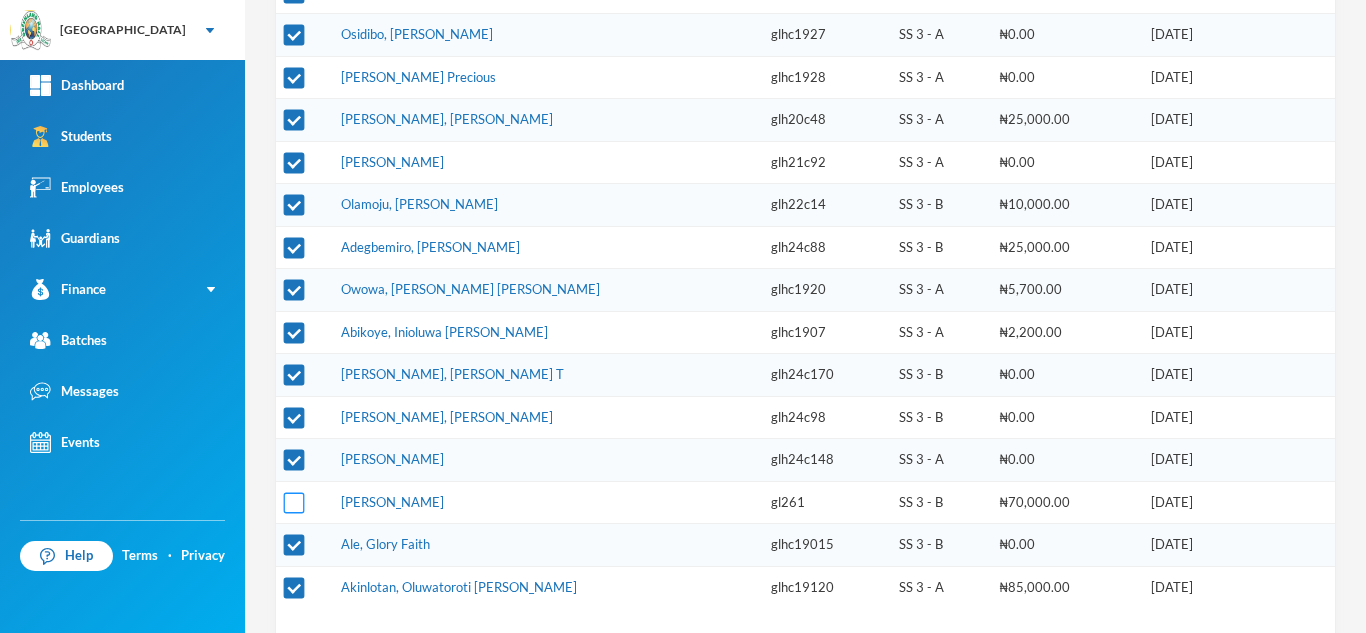 scroll, scrollTop: 745, scrollLeft: 0, axis: vertical 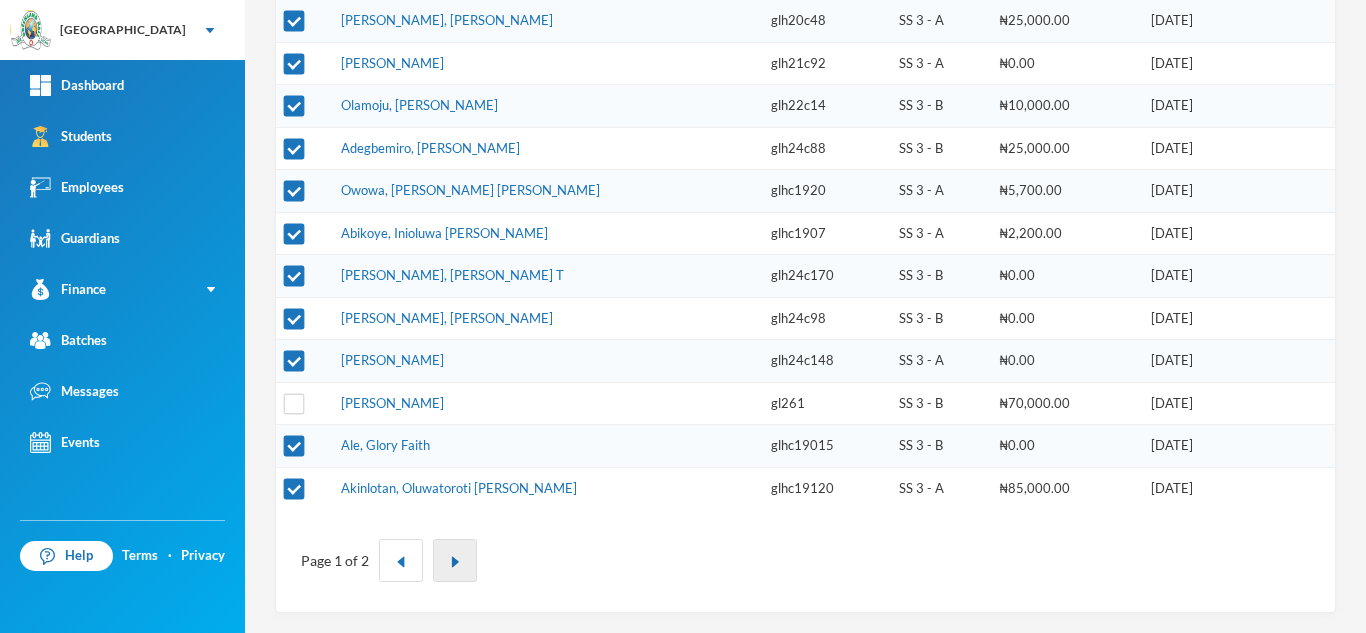 click at bounding box center [455, 560] 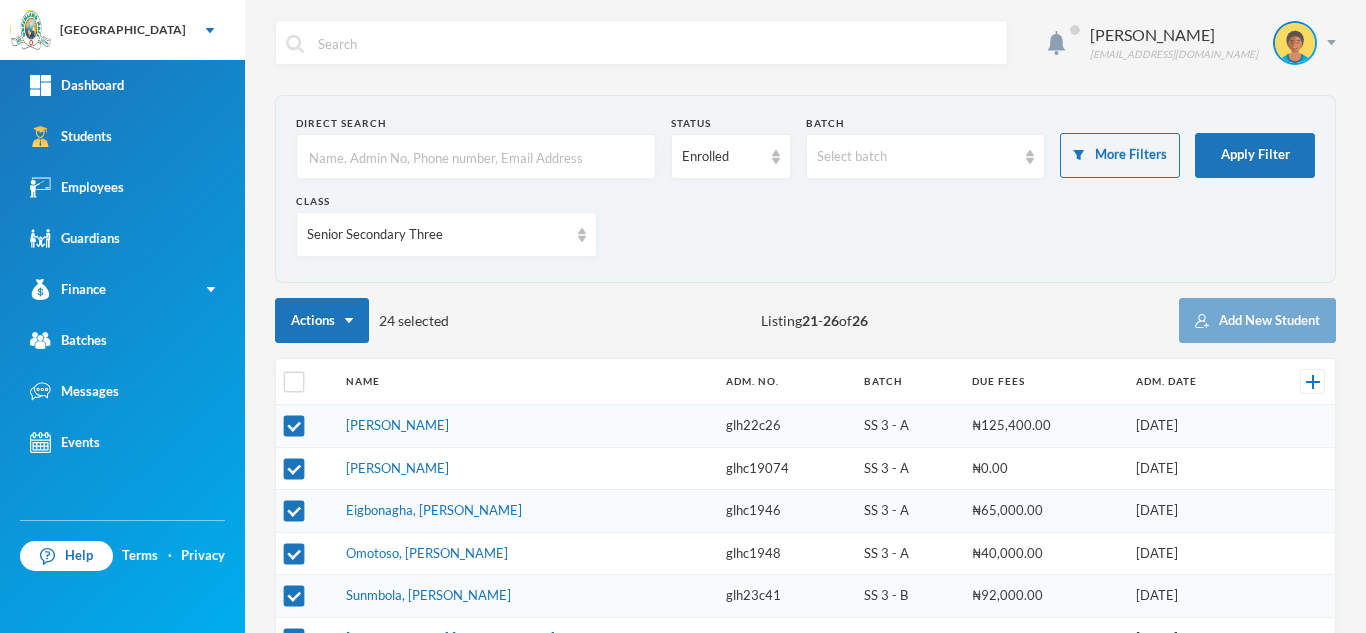 scroll, scrollTop: 42, scrollLeft: 0, axis: vertical 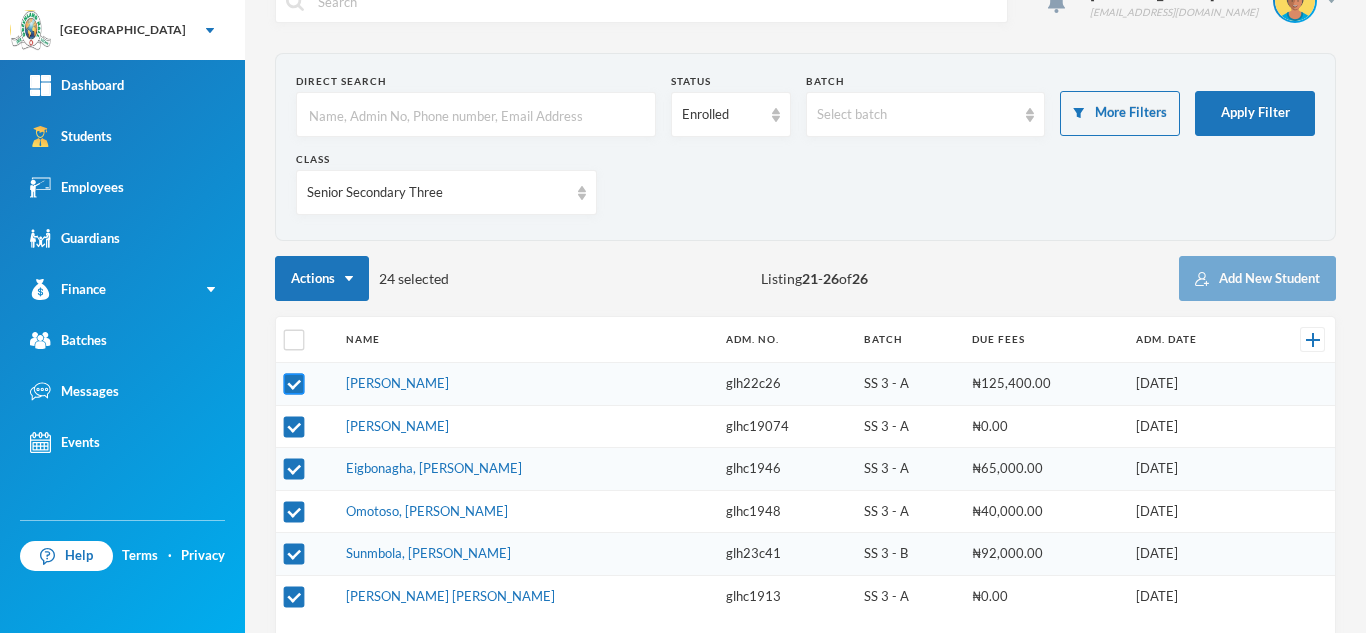 click at bounding box center (294, 384) 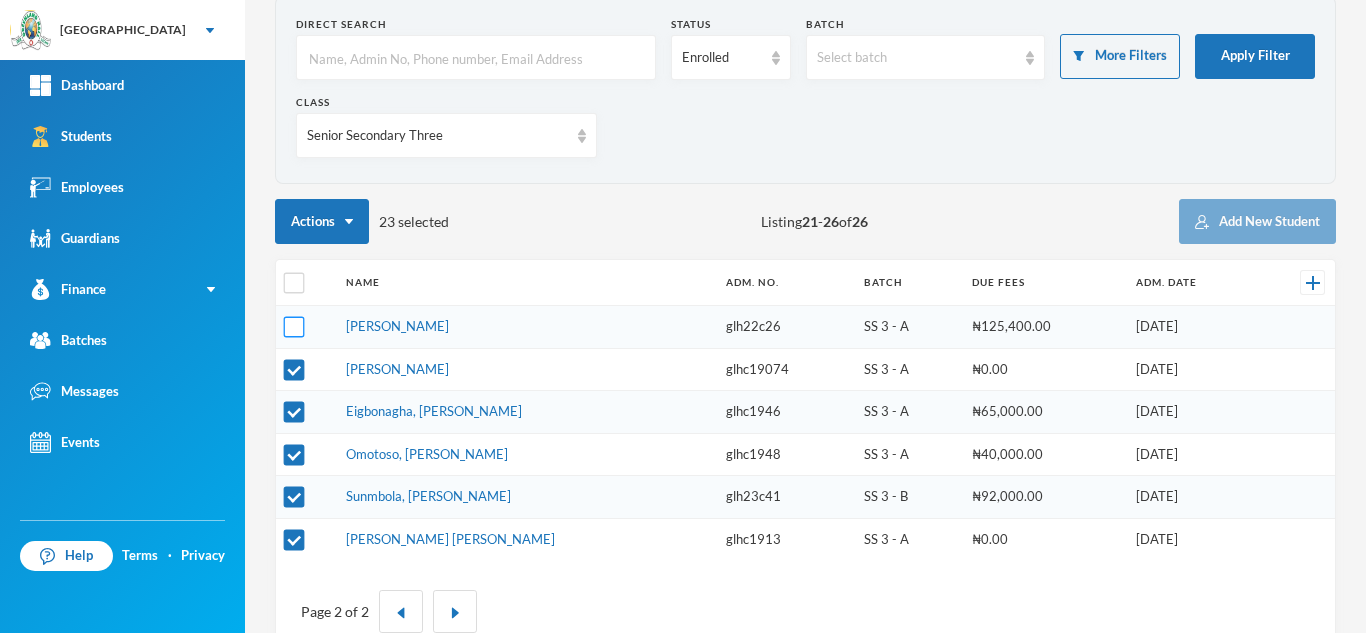 scroll, scrollTop: 97, scrollLeft: 0, axis: vertical 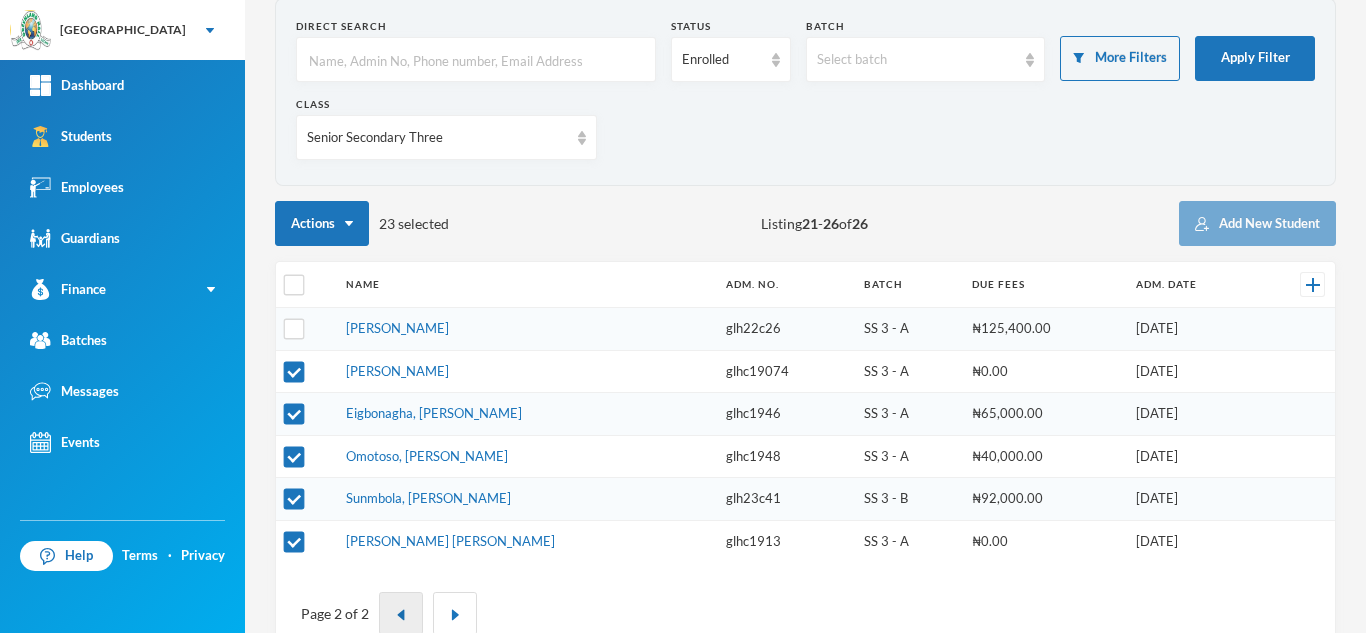 click at bounding box center (401, 613) 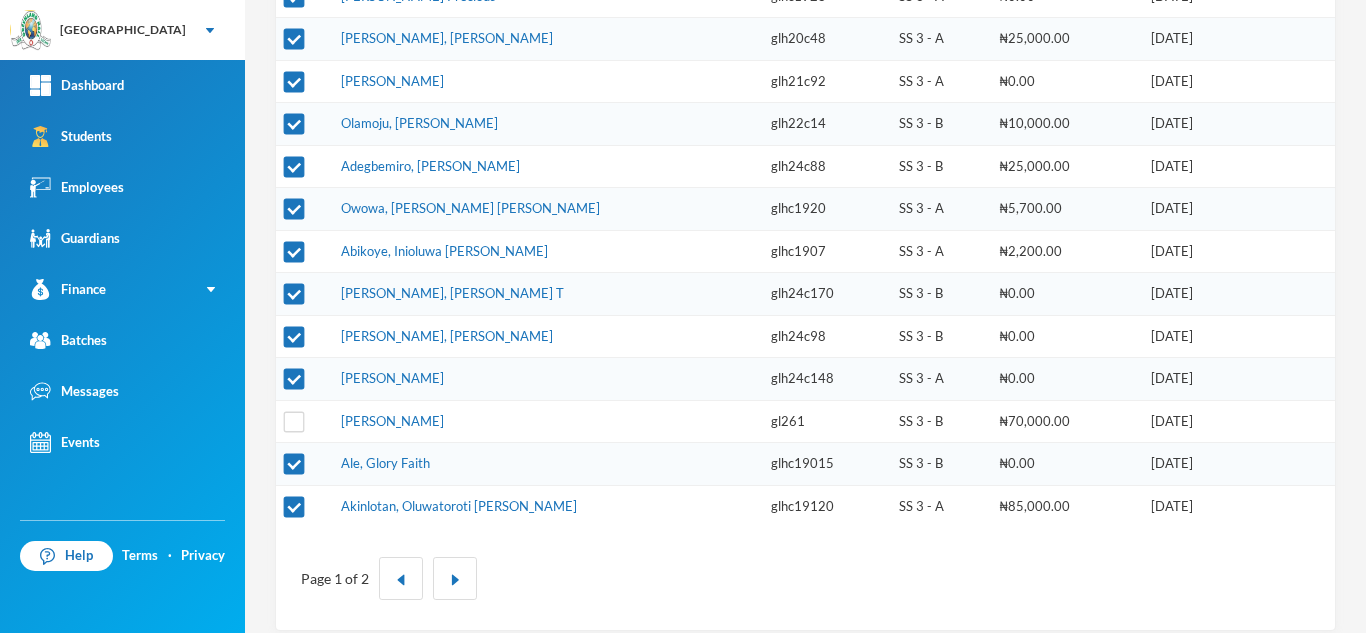 scroll, scrollTop: 745, scrollLeft: 0, axis: vertical 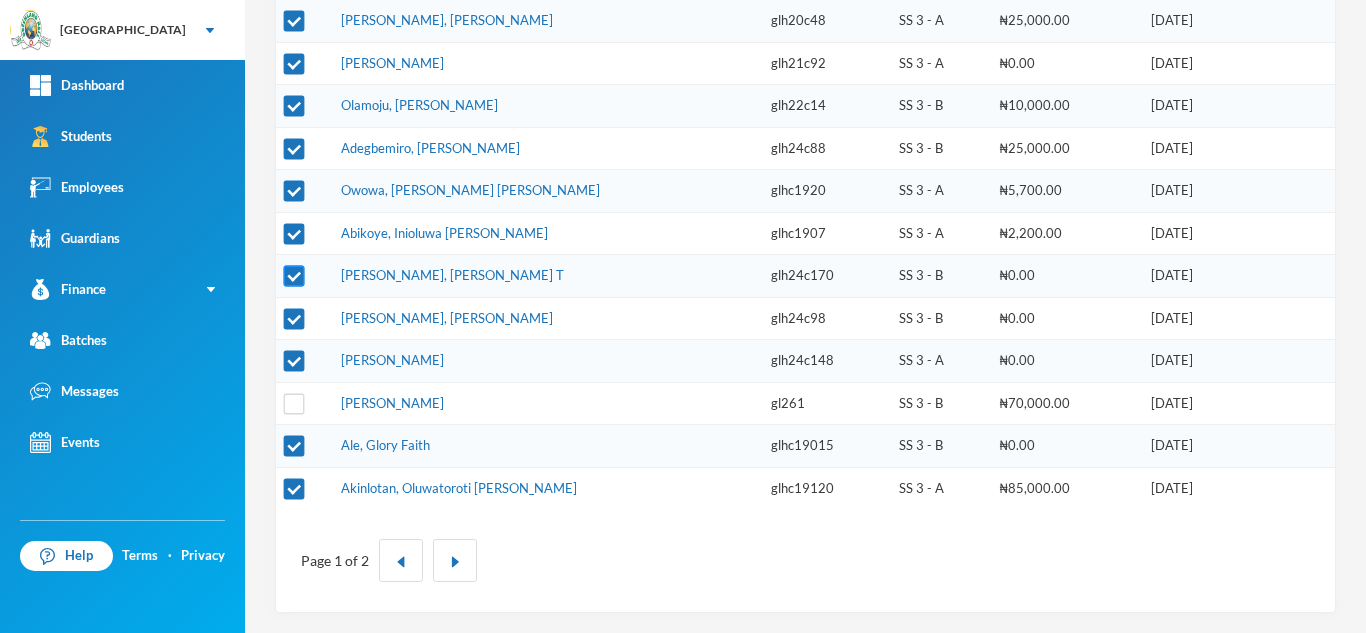 click at bounding box center [294, 276] 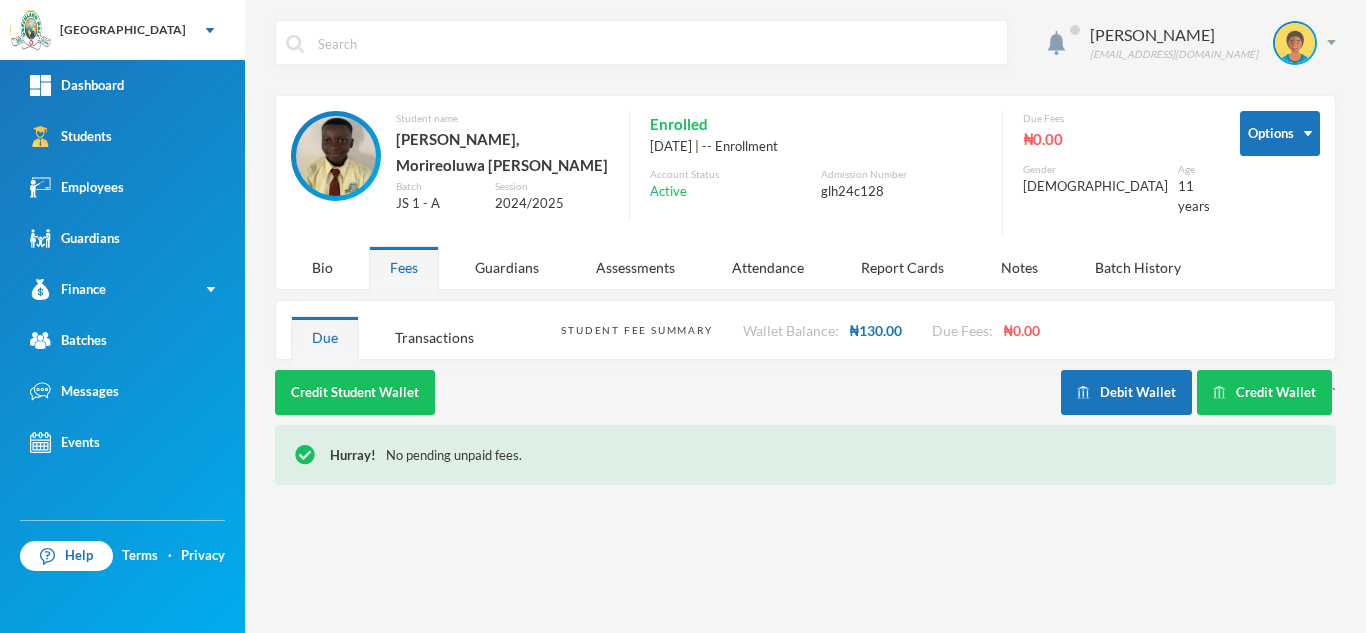 scroll, scrollTop: 0, scrollLeft: 0, axis: both 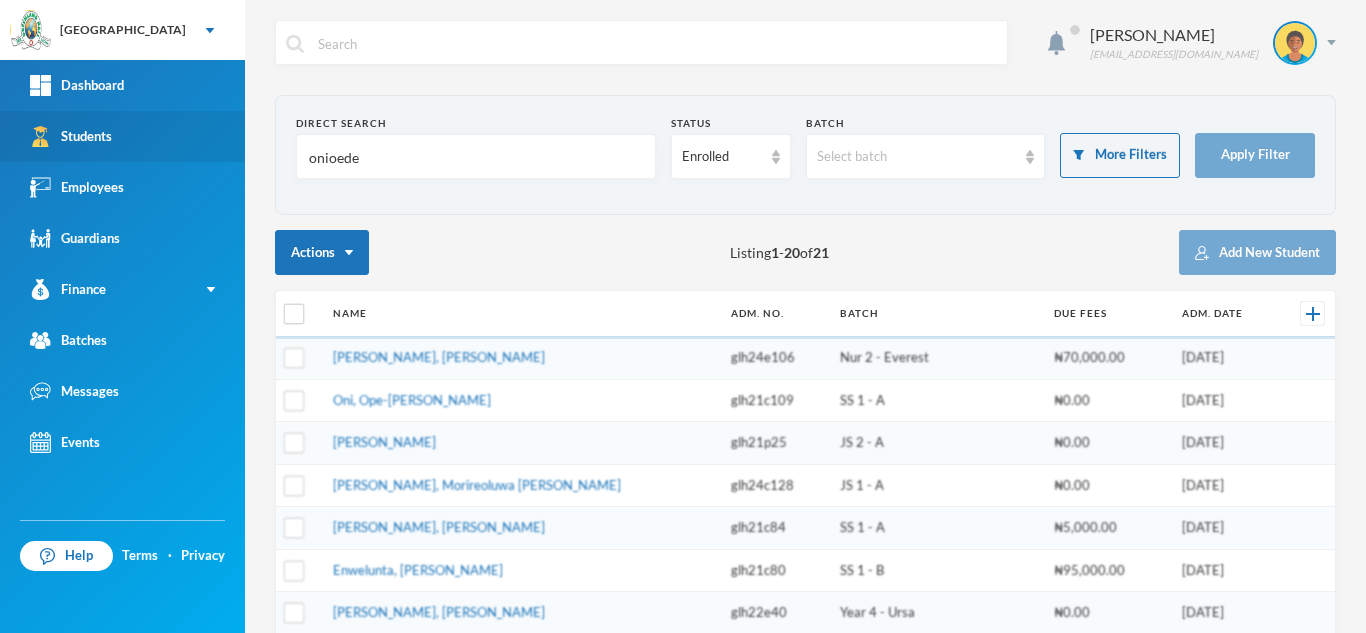 drag, startPoint x: 452, startPoint y: 167, endPoint x: 162, endPoint y: 161, distance: 290.06207 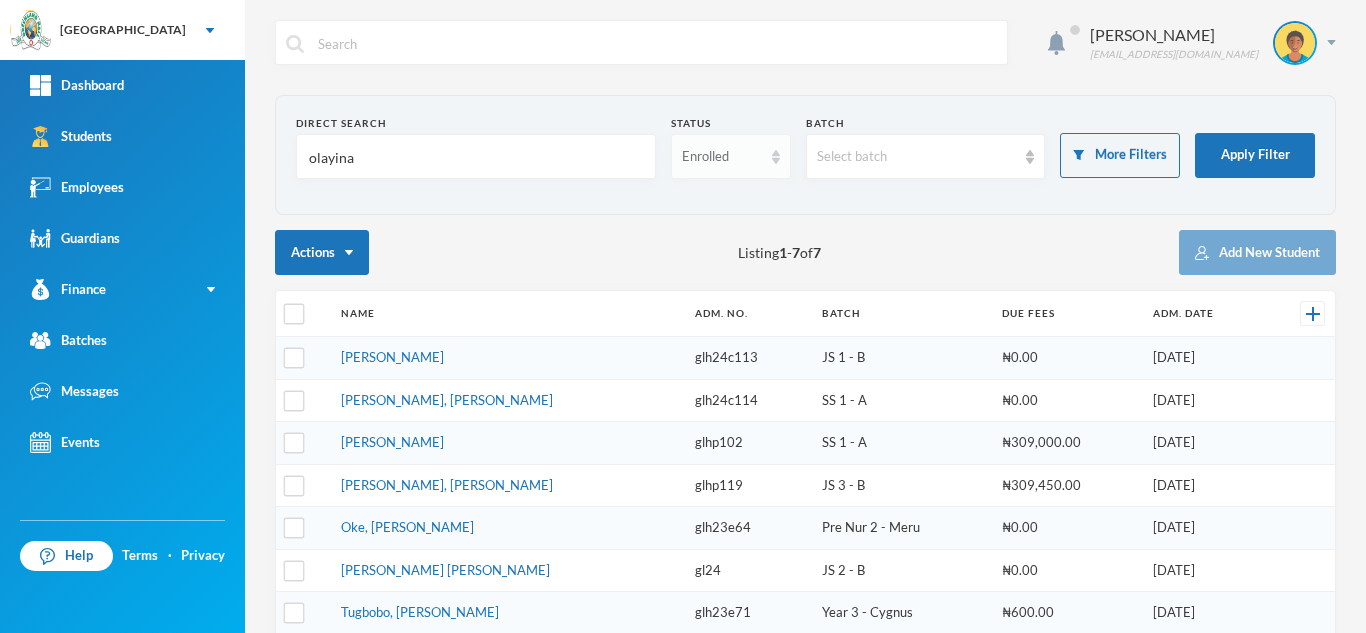 type on "olayina" 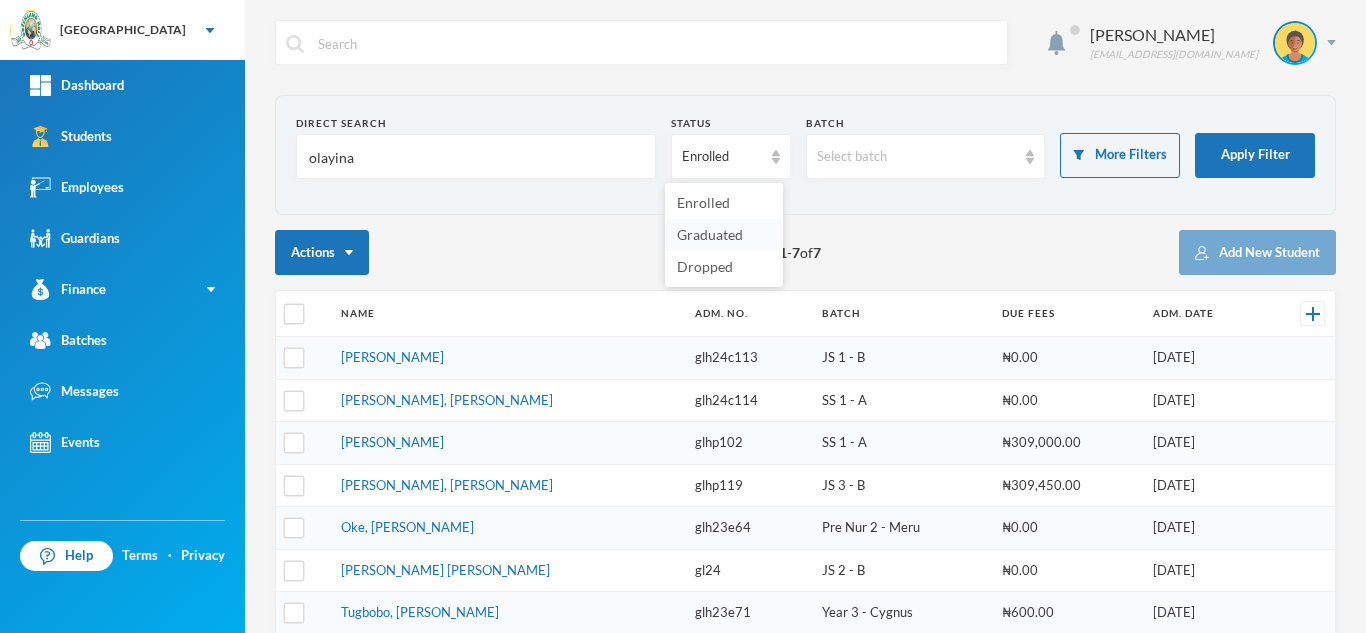 click on "Graduated" at bounding box center (710, 234) 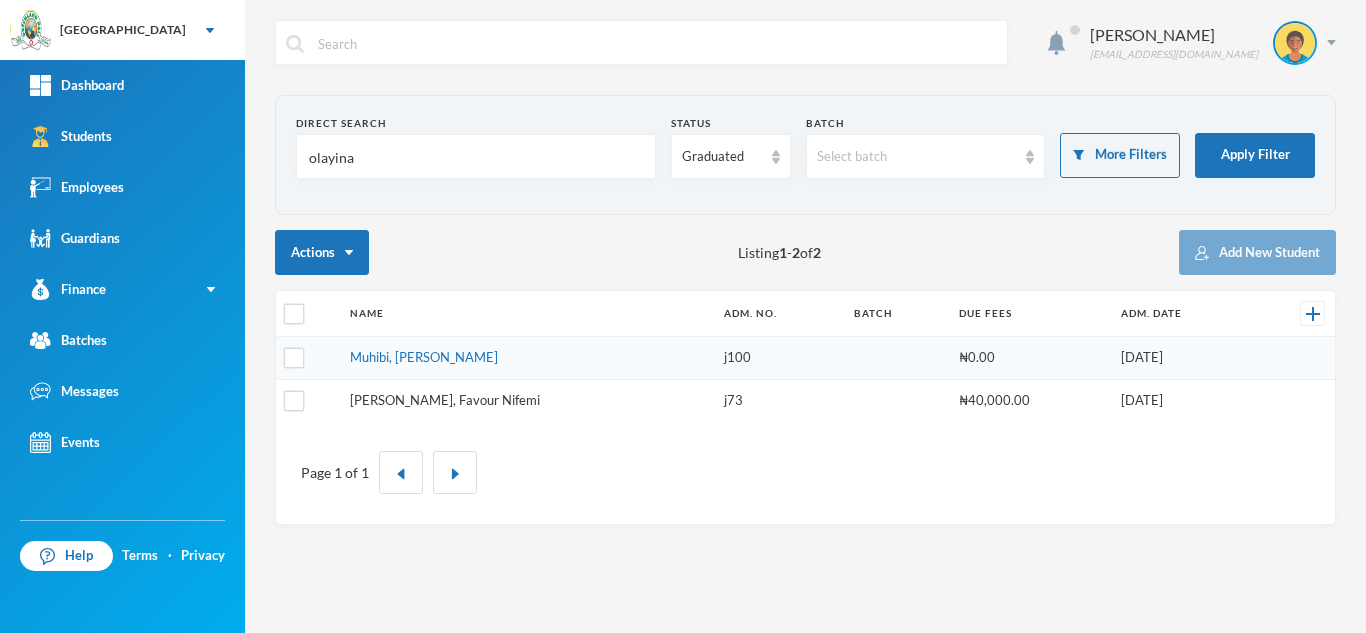 click on "Olayinka, Favour Nifemi" at bounding box center (445, 400) 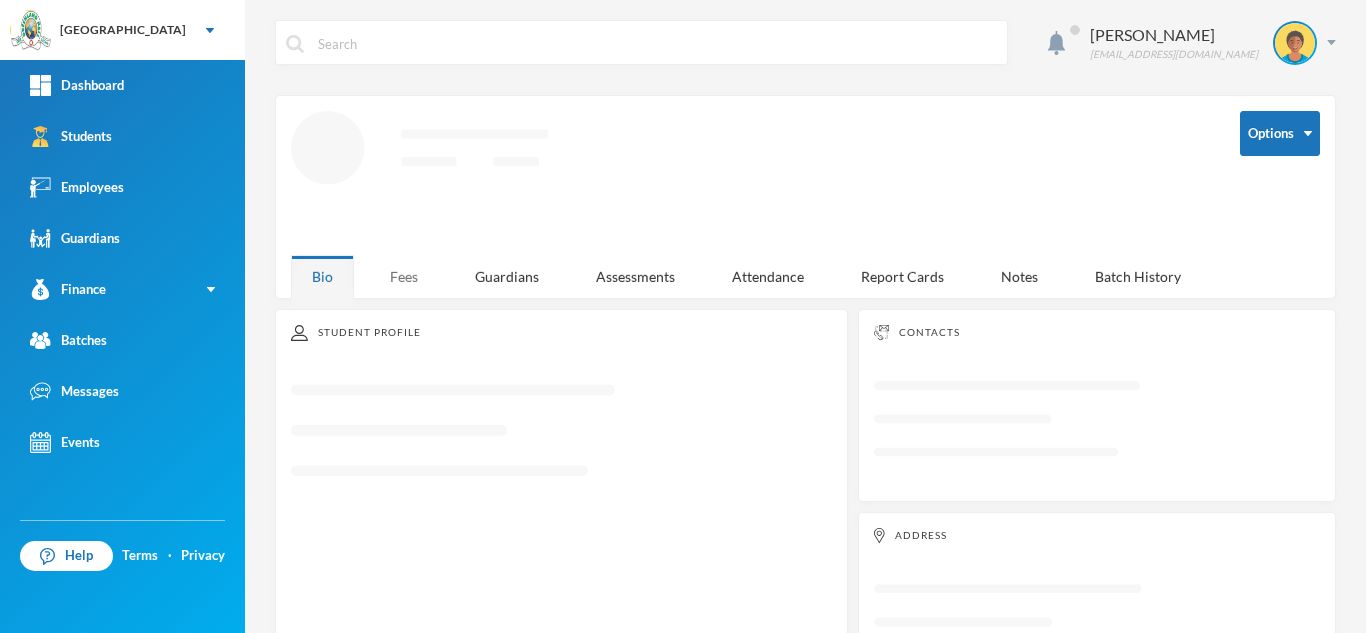 click on "Fees" at bounding box center [404, 276] 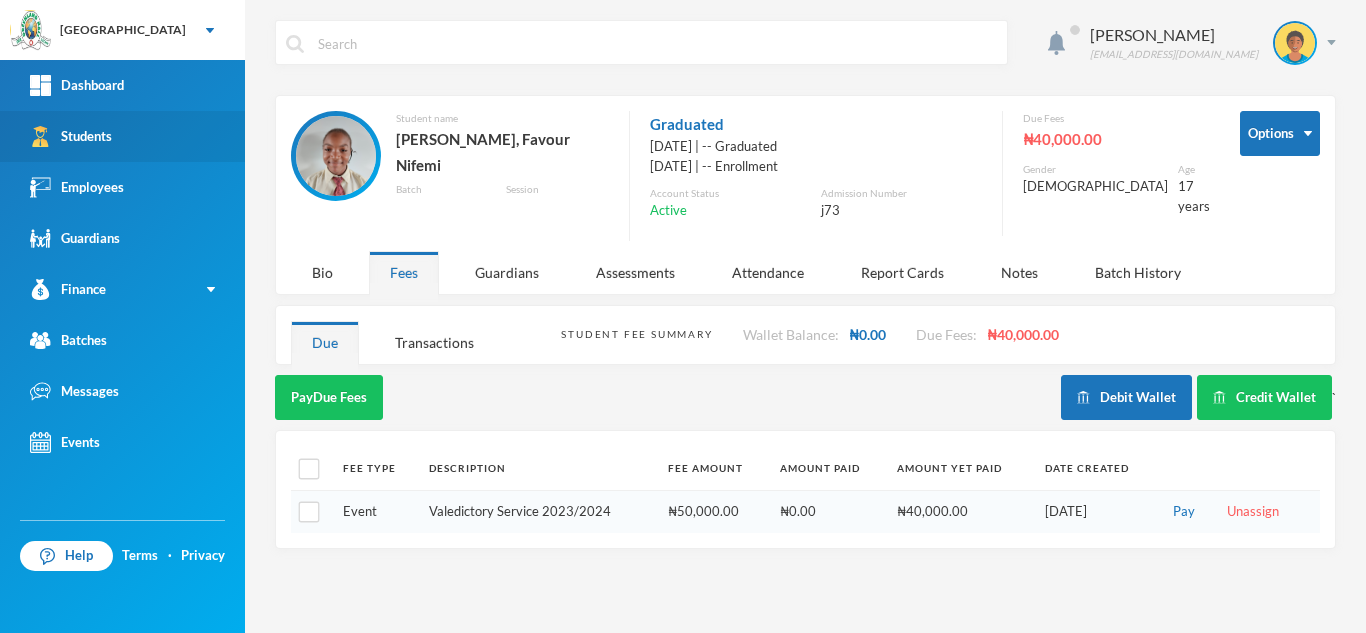 click on "Students" at bounding box center (122, 136) 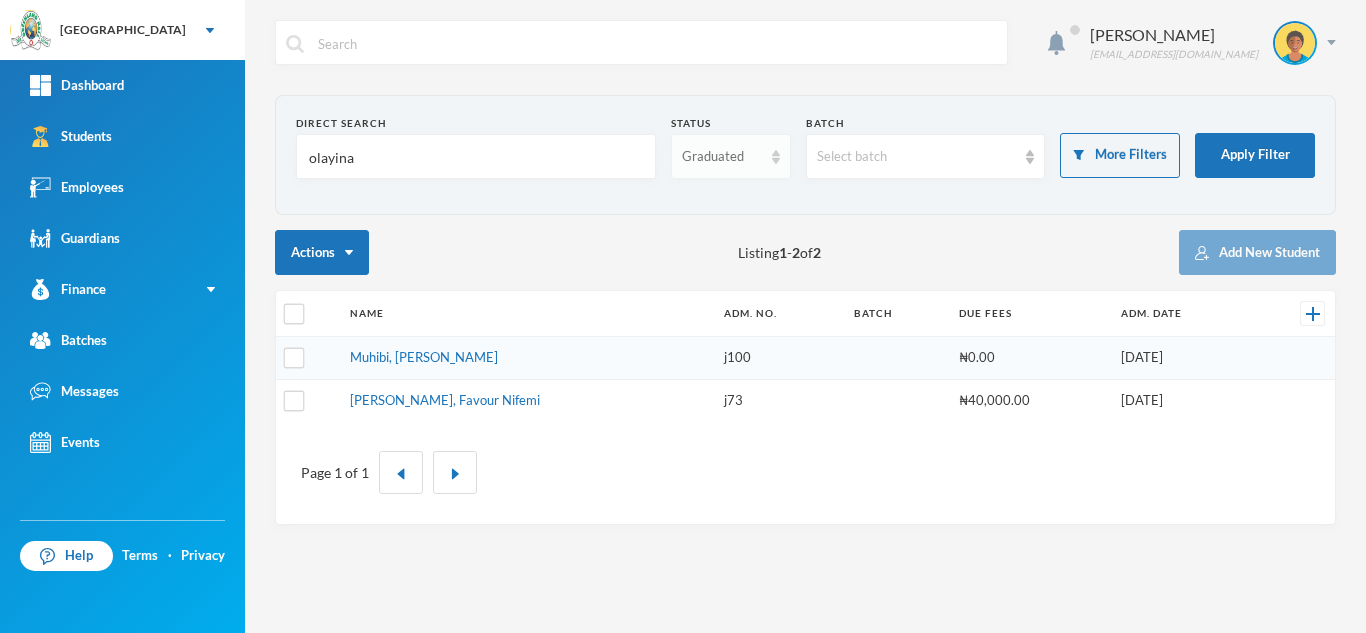 click on "Graduated" at bounding box center (722, 157) 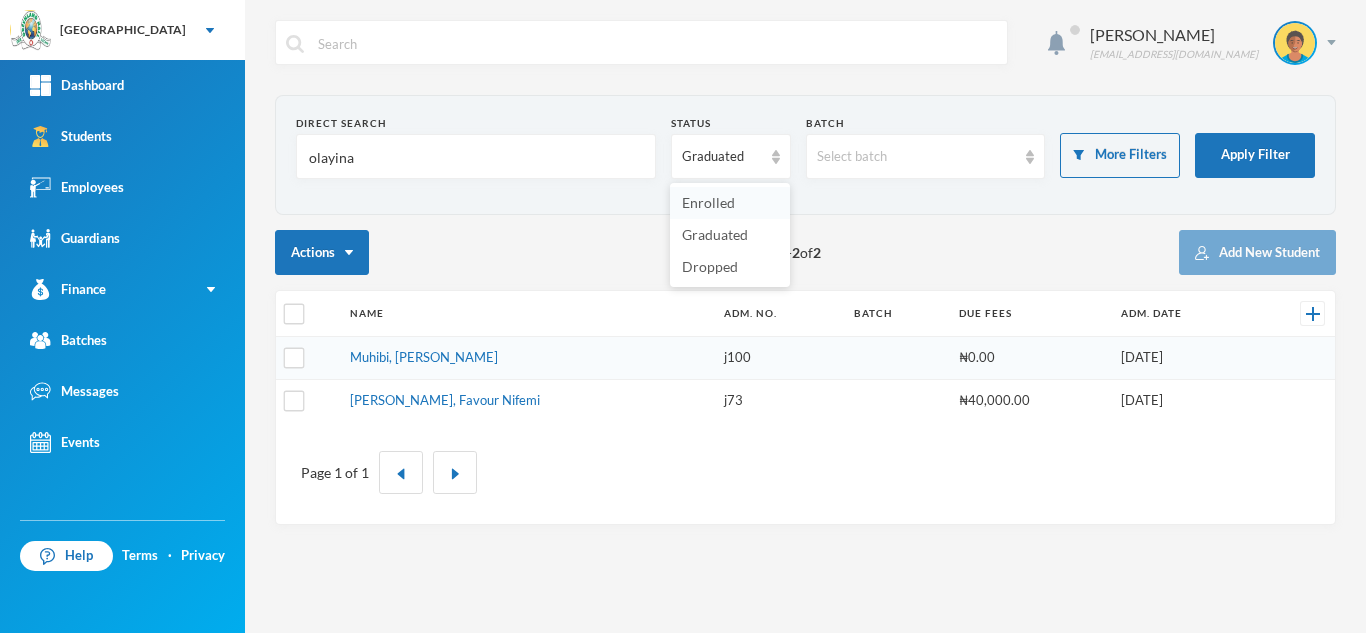 click on "Enrolled" at bounding box center (730, 203) 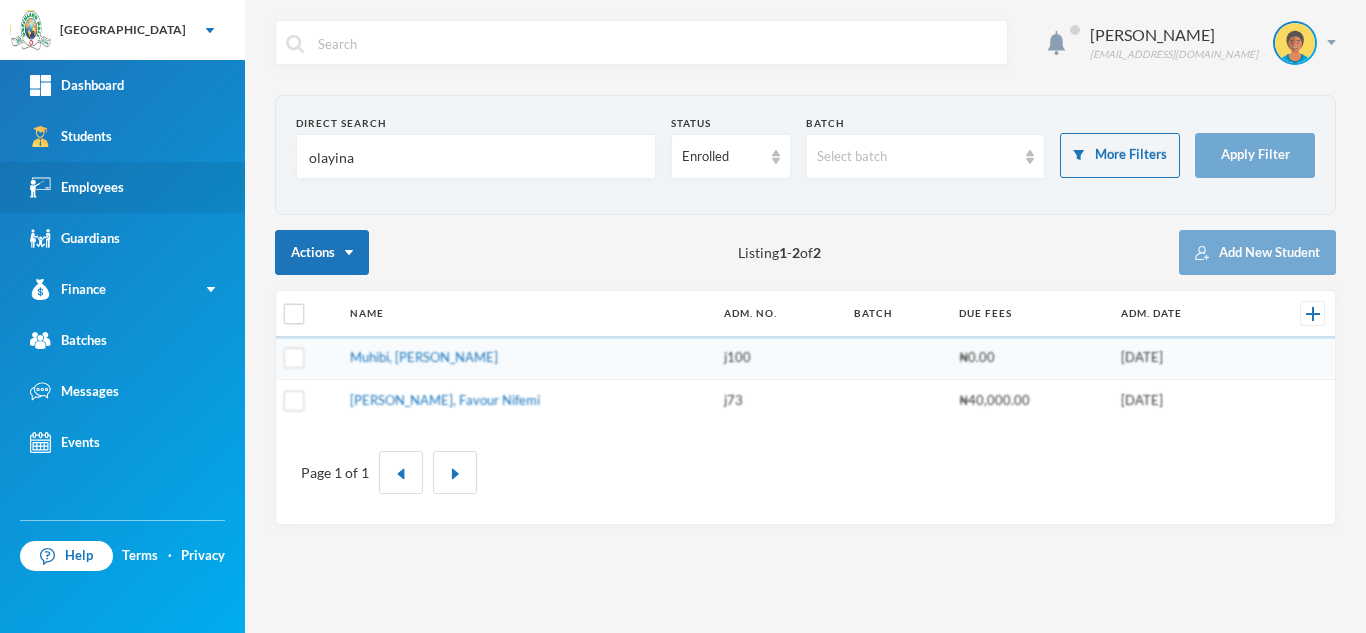 drag, startPoint x: 438, startPoint y: 144, endPoint x: 71, endPoint y: 178, distance: 368.57156 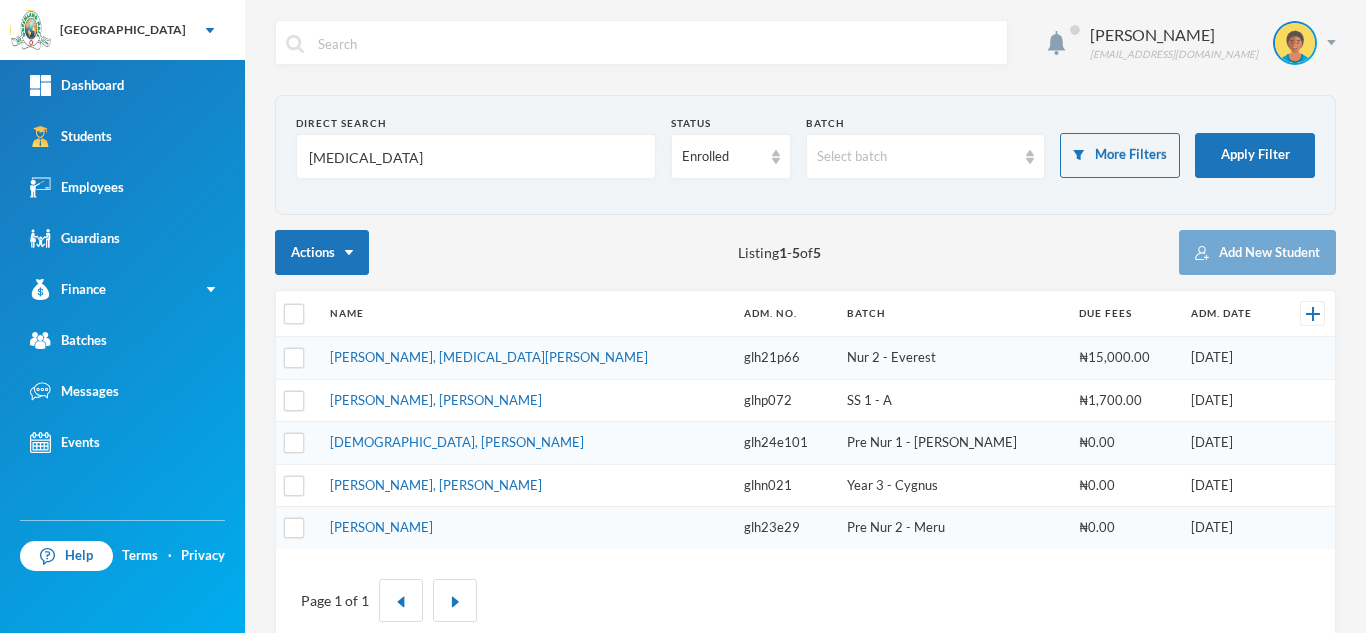 type on "alli" 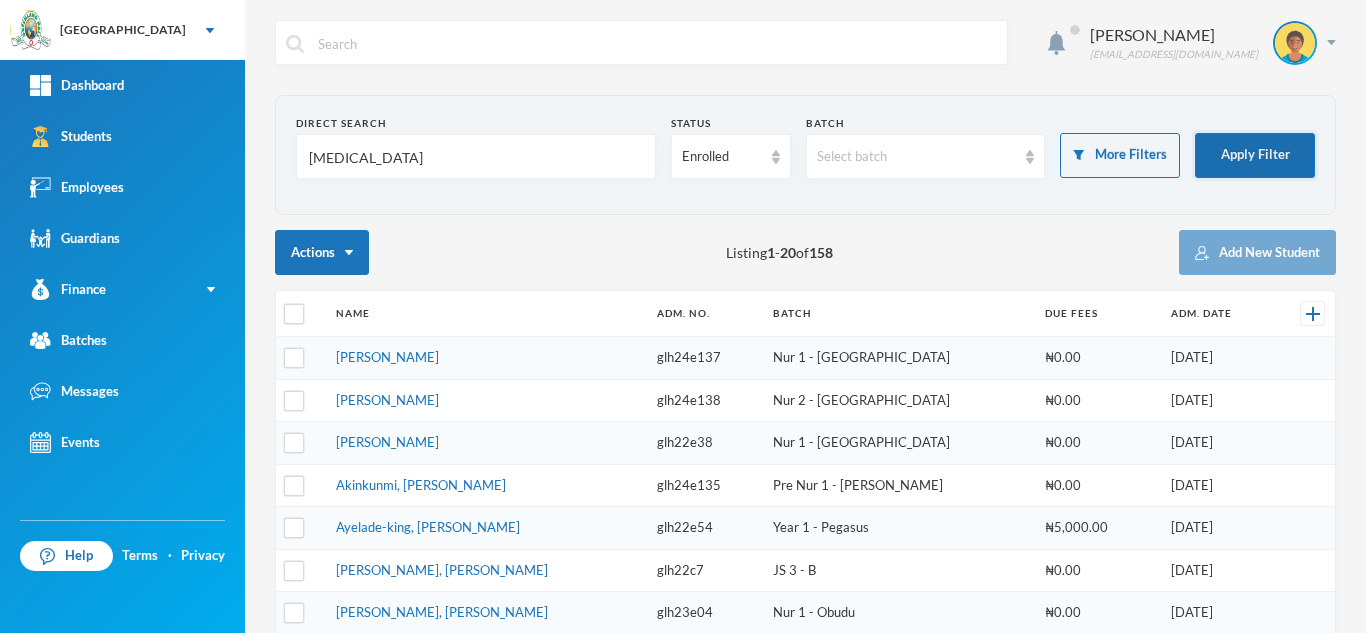click on "Apply Filter" at bounding box center (1255, 155) 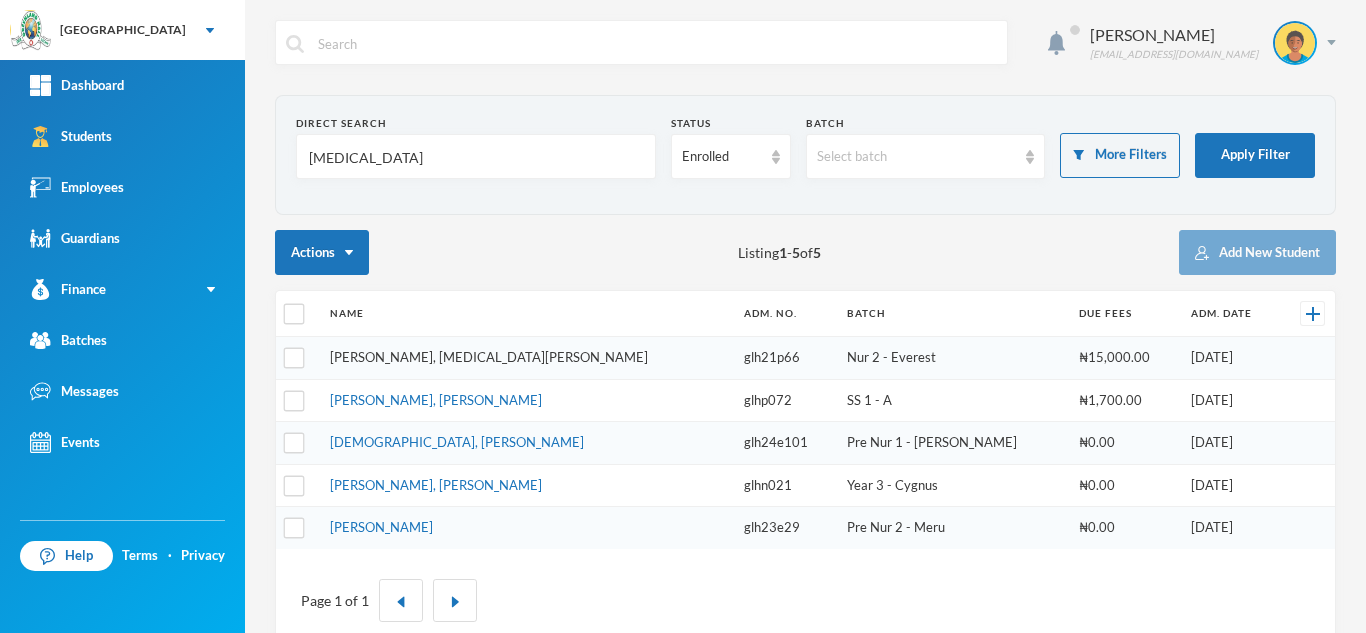 click on "[PERSON_NAME], [MEDICAL_DATA][PERSON_NAME]" at bounding box center [489, 357] 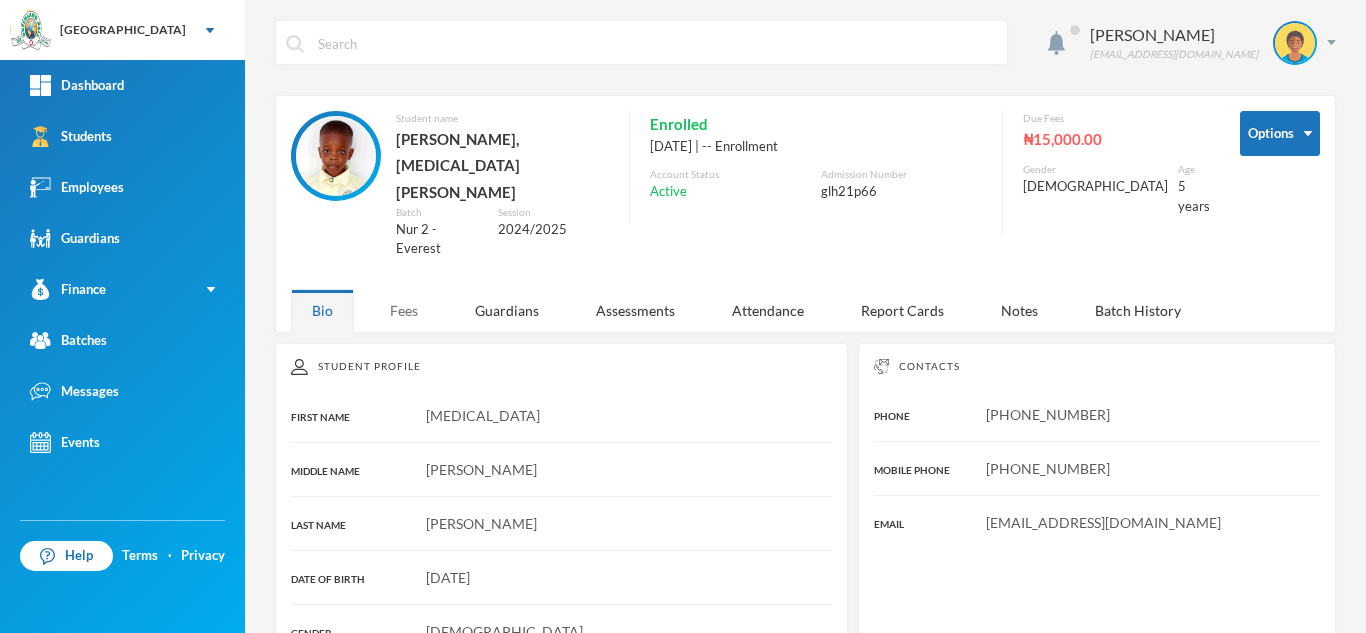 click on "Fees" at bounding box center [404, 310] 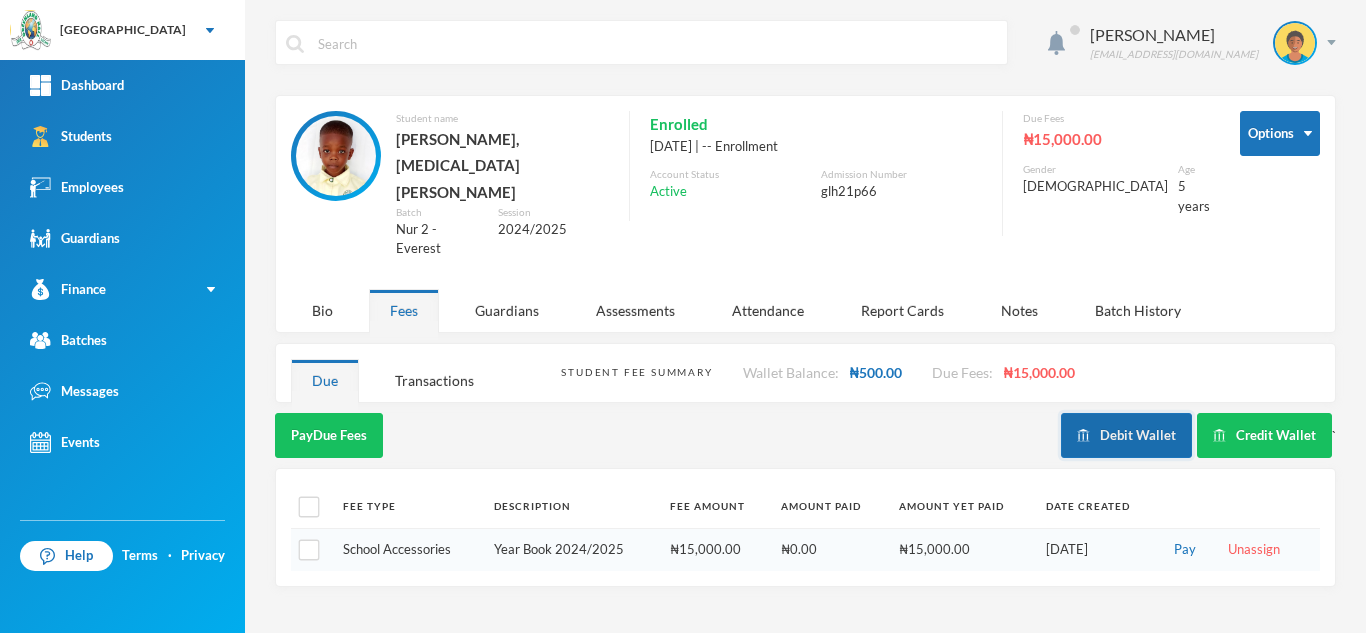 click on "Debit Wallet" at bounding box center (1126, 435) 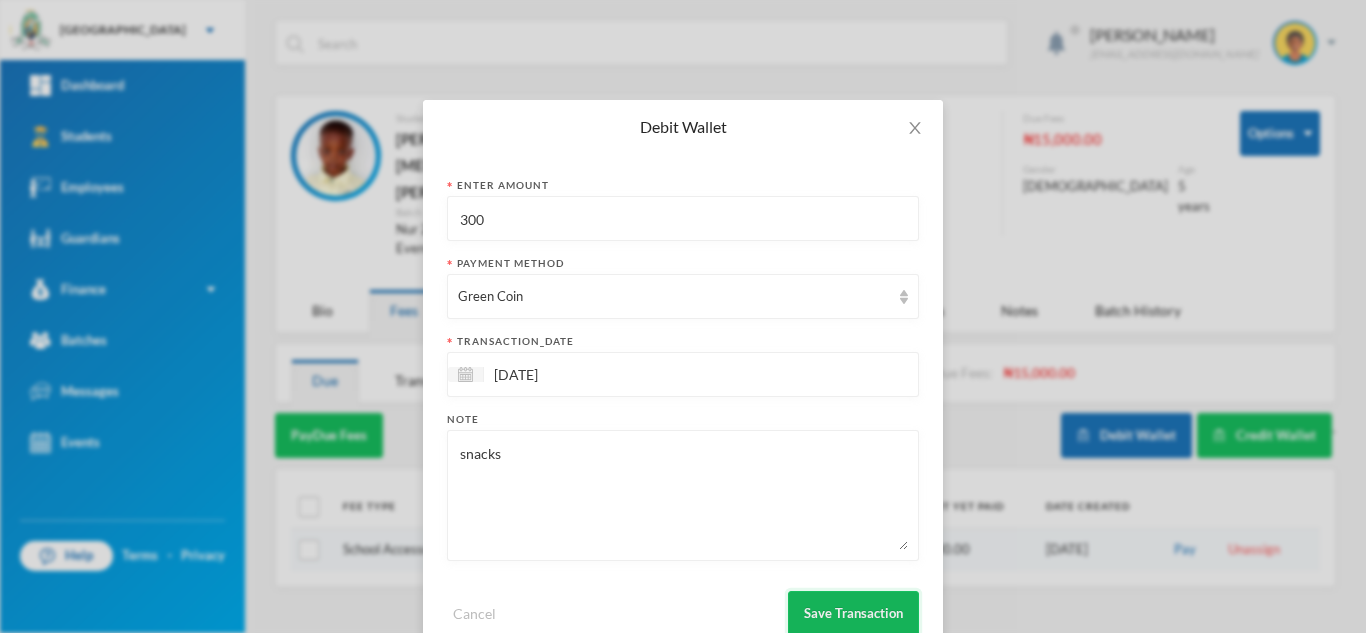 click on "Save Transaction" at bounding box center [853, 613] 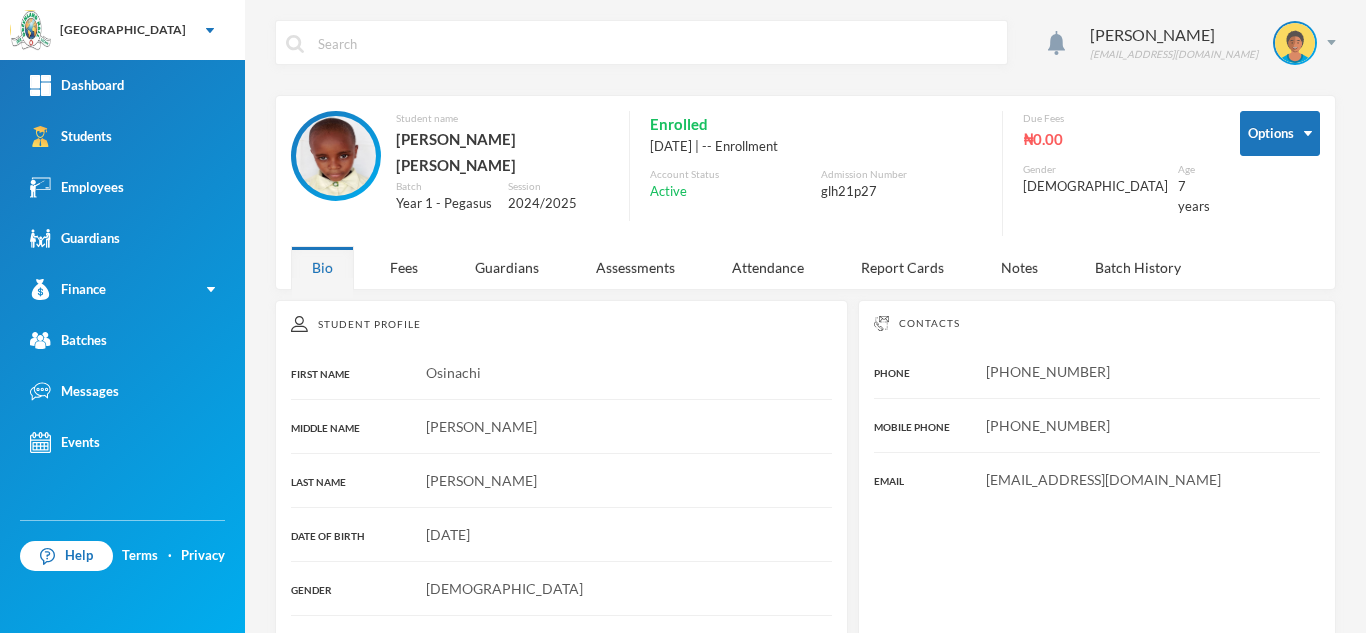 scroll, scrollTop: 0, scrollLeft: 0, axis: both 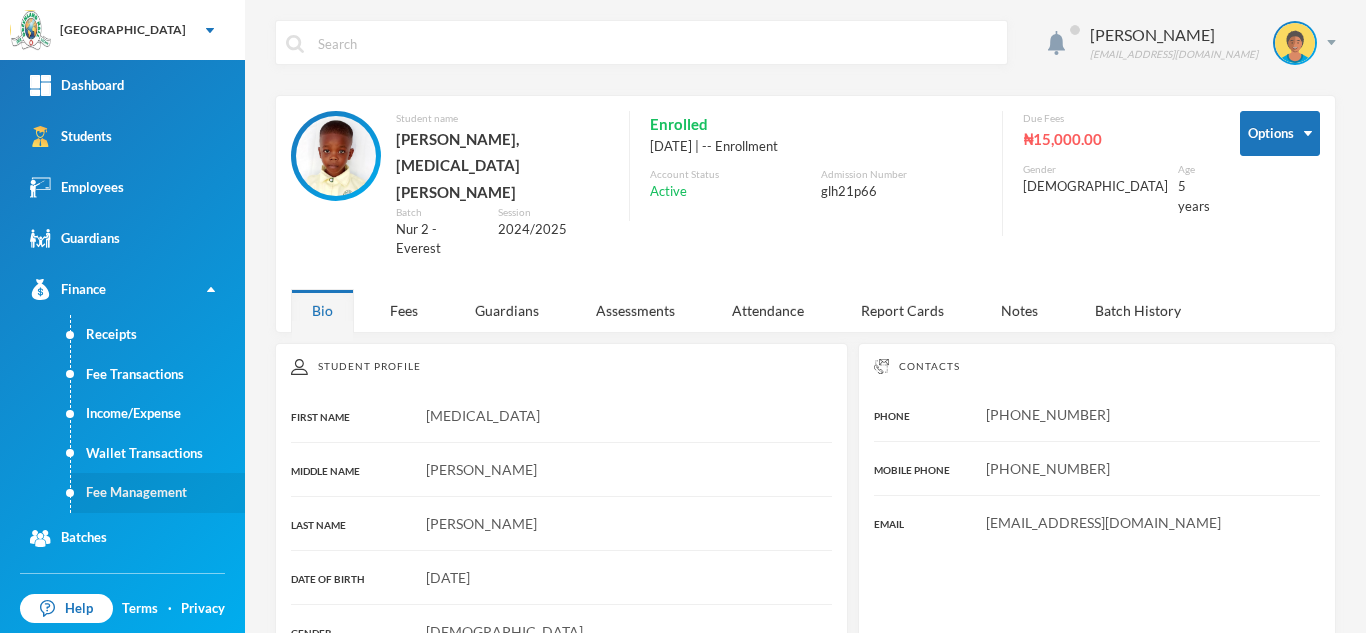 click on "Fee Management" at bounding box center [158, 493] 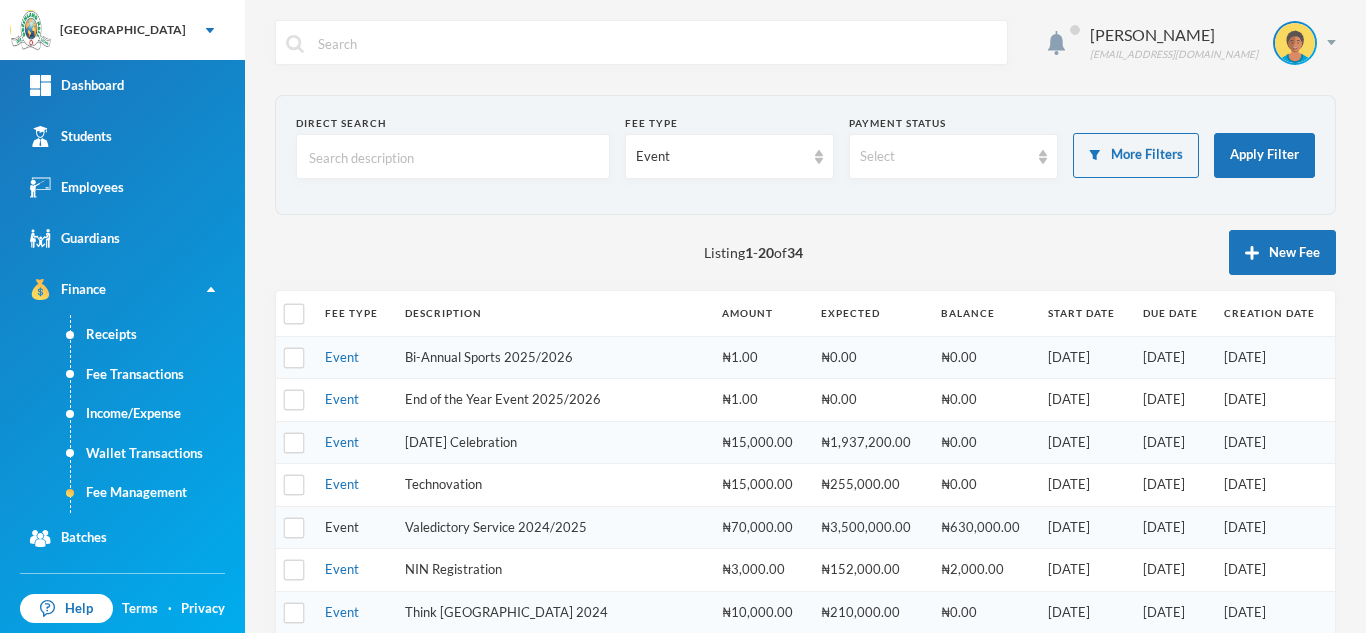 click on "Event" at bounding box center (342, 527) 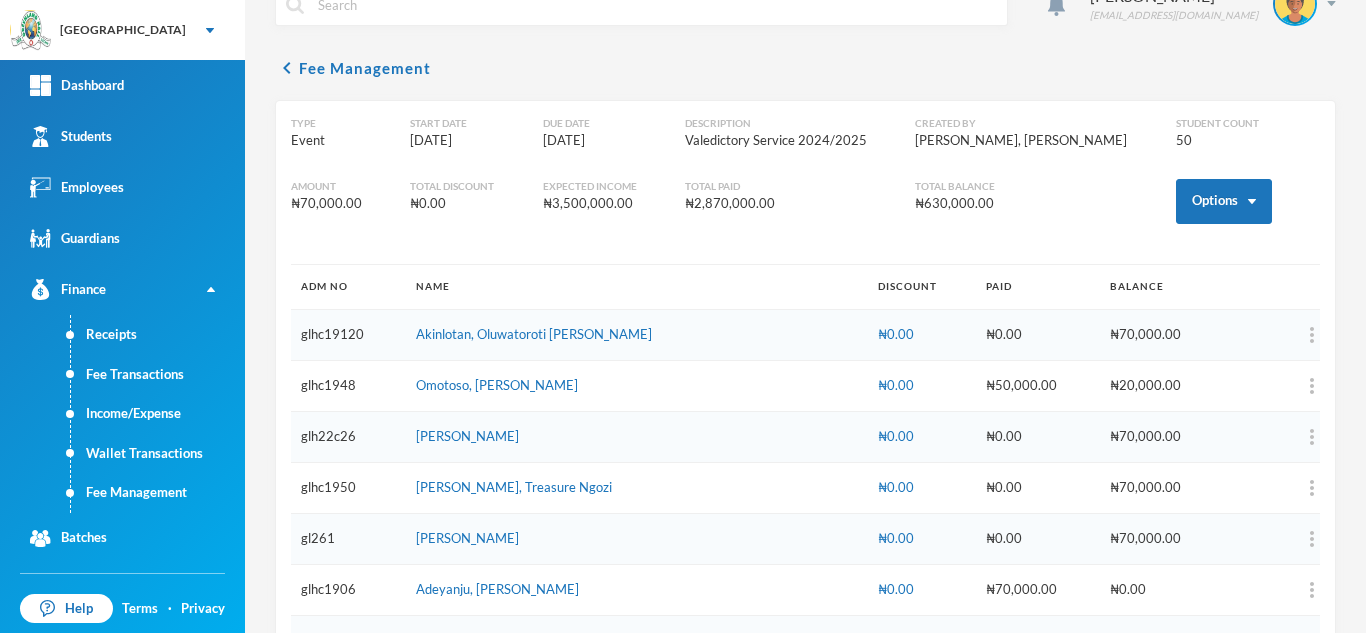 scroll, scrollTop: 44, scrollLeft: 0, axis: vertical 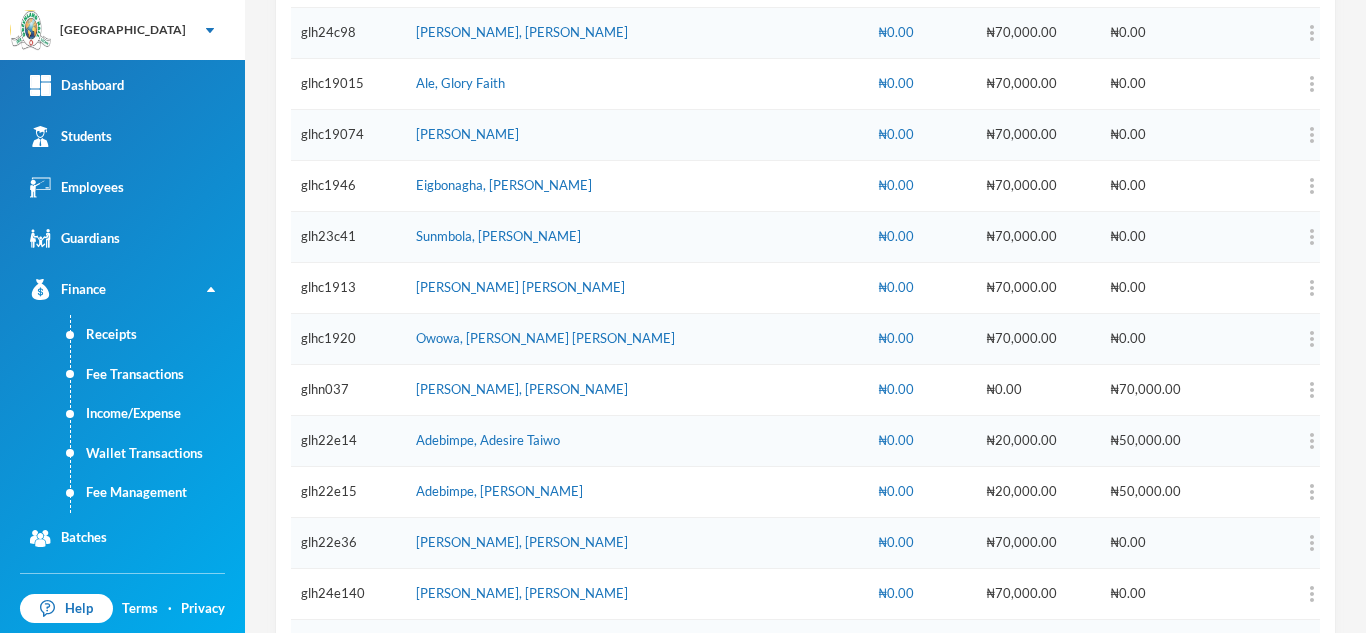 click on "Aderogba Olumide olumide.aderogba@greenlandhall.org chevron_left Fee Management Type Event Start Date 27/11/2024 Due Date 06/01/2025 Description Valedictory Service 2024/2025 Created By Mrs Aderogba, Olumide T. Student Count 50 Amount ₦70,000.00 Total Discount ₦0.00 Expected Income ₦3,500,000.00 Total Paid ₦2,870,000.00 Total Balance ₦630,000.00 Options ADM NO NAME DISCOUNT PAID BALANCE glhc19120 Akinlotan, Oluwatoroti Christopher ₦0.00 ₦0.00 ₦70,000.00 glhc1948 Omotoso, Mayowa Joshua ₦0.00 ₦50,000.00 ₦20,000.00 glh22c26 Ayodele, Emmanuel Chibuike ₦0.00 ₦0.00 ₦70,000.00 glhc1950 Jonathan, Treasure Ngozi ₦0.00 ₦0.00 ₦70,000.00 gl261 Ogundiran, Emmanuella Erioluwa ₦0.00 ₦0.00 ₦70,000.00 glhc1906 Adeyanju, Oluwanifemi Rachael ₦0.00 ₦70,000.00 ₦0.00 glh20c48 Ajakaye, Favour Oluwatunmininu ₦0.00 ₦70,000.00 ₦0.00 glhc1910 Odunaike, Mercy Feyikemisola ₦0.00 ₦70,000.00 ₦0.00 glhc1952 Ehimen, Peter Eromosele ₦0.00 ₦70,000.00 ₦0.00 glh24c148 ₦0.00 glhn92" at bounding box center (805, 316) 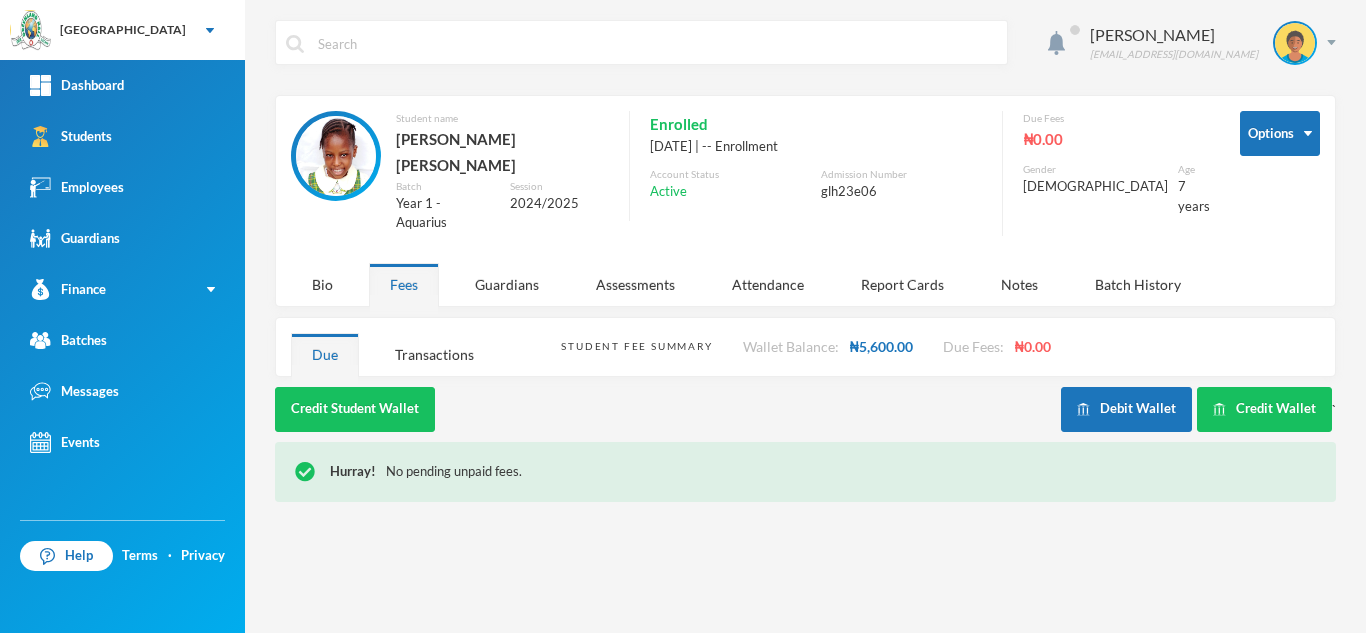 scroll, scrollTop: 0, scrollLeft: 0, axis: both 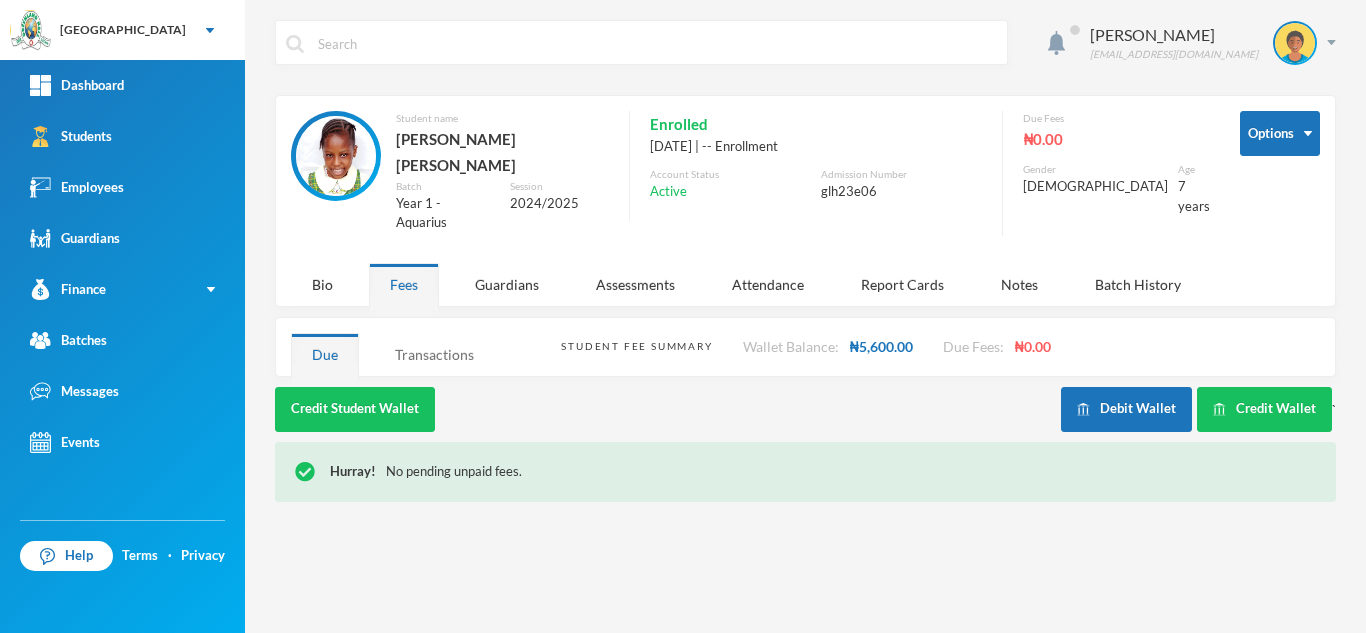 click on "Transactions" at bounding box center (434, 354) 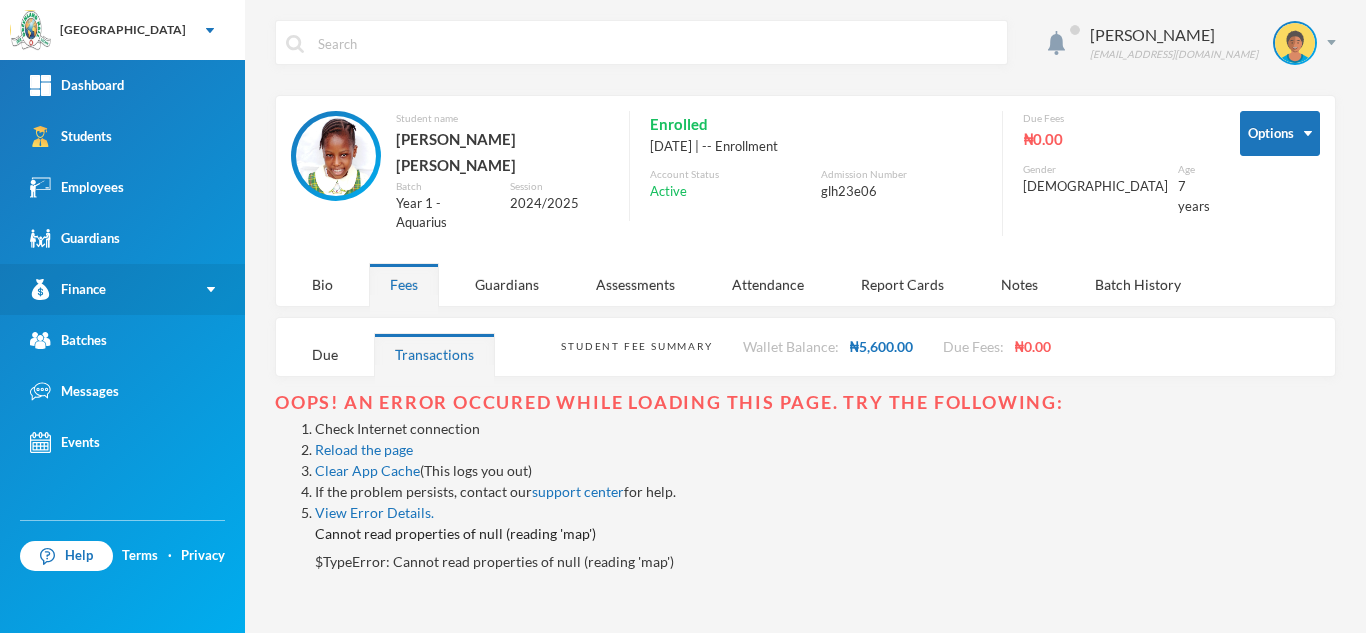 click on "Finance" at bounding box center (68, 289) 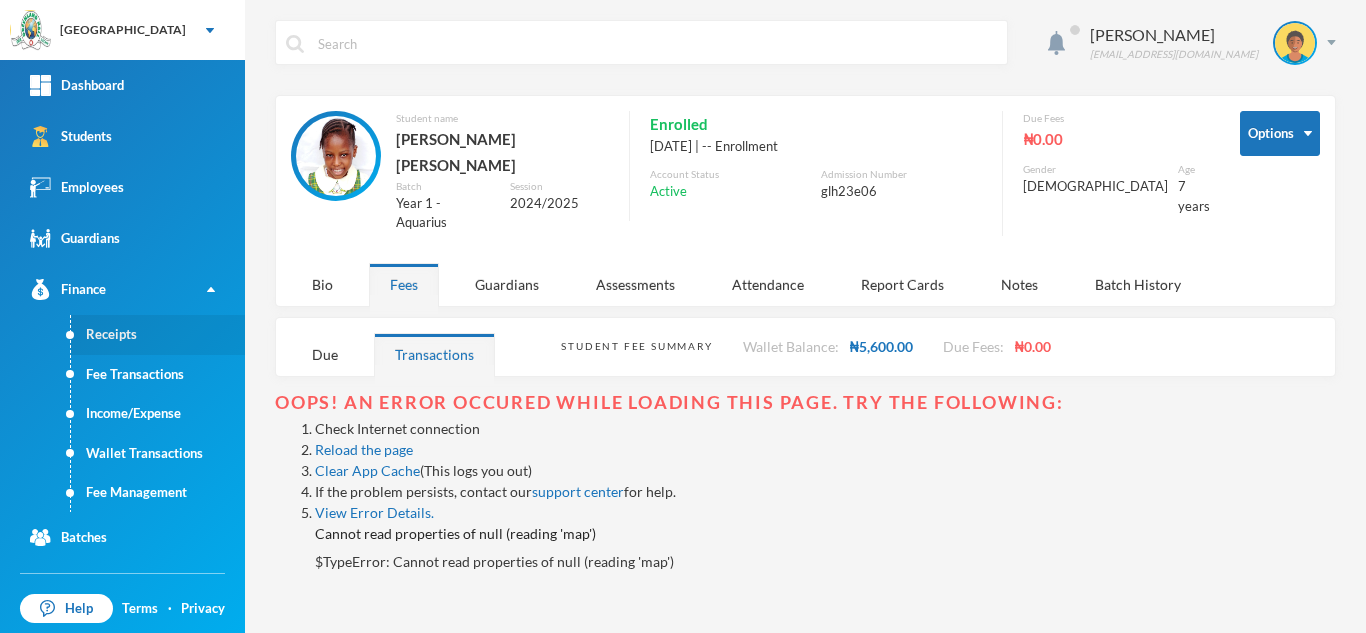 click on "Receipts" at bounding box center (158, 335) 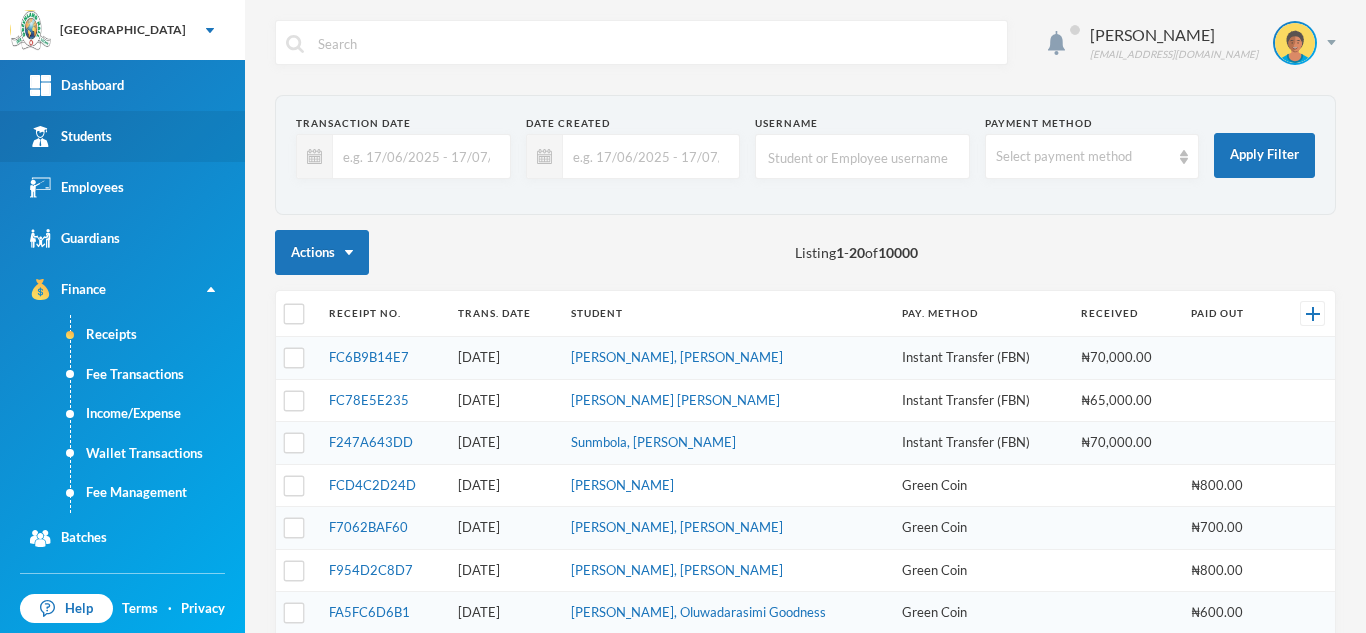 click on "Students" at bounding box center [71, 136] 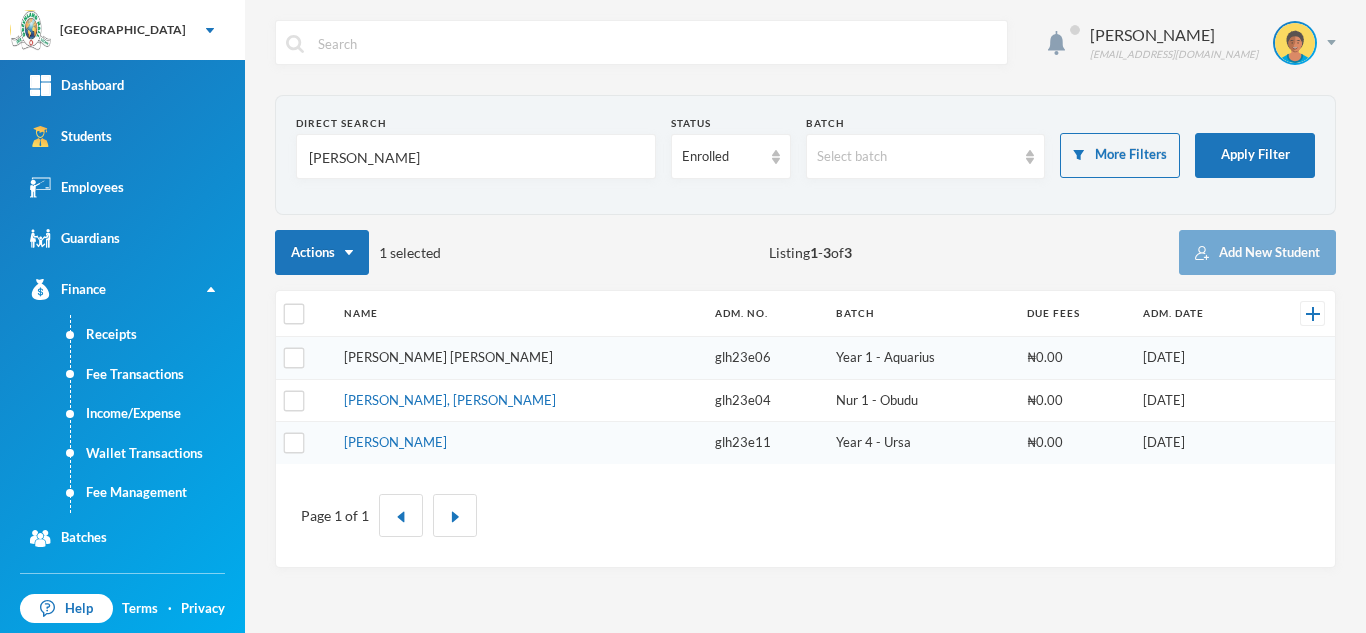 click on "[PERSON_NAME] [PERSON_NAME]" at bounding box center [448, 357] 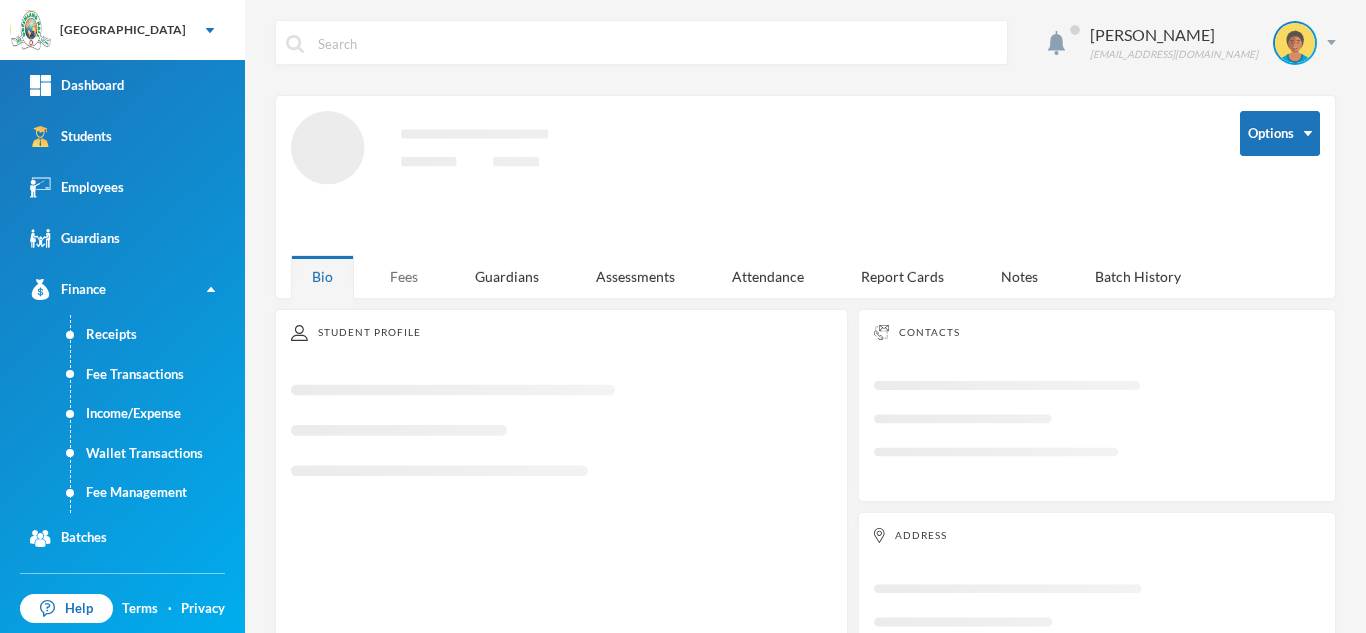 click on "Fees" at bounding box center (404, 276) 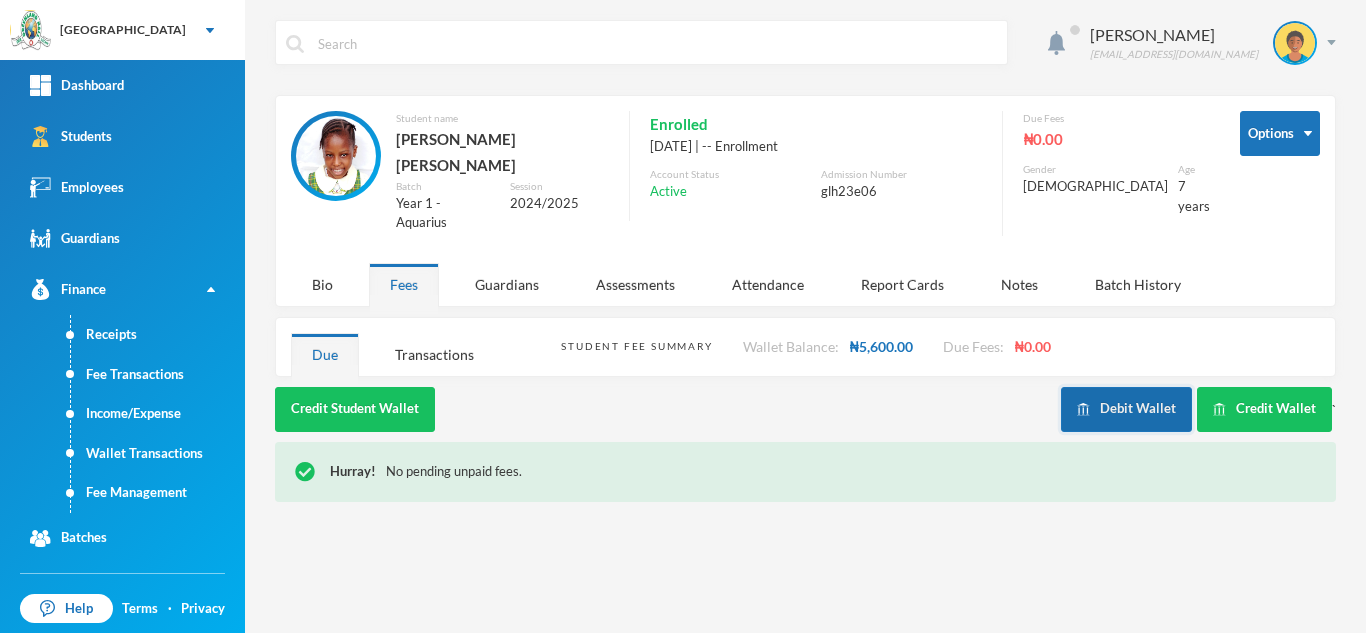 click on "Debit Wallet" at bounding box center [1126, 409] 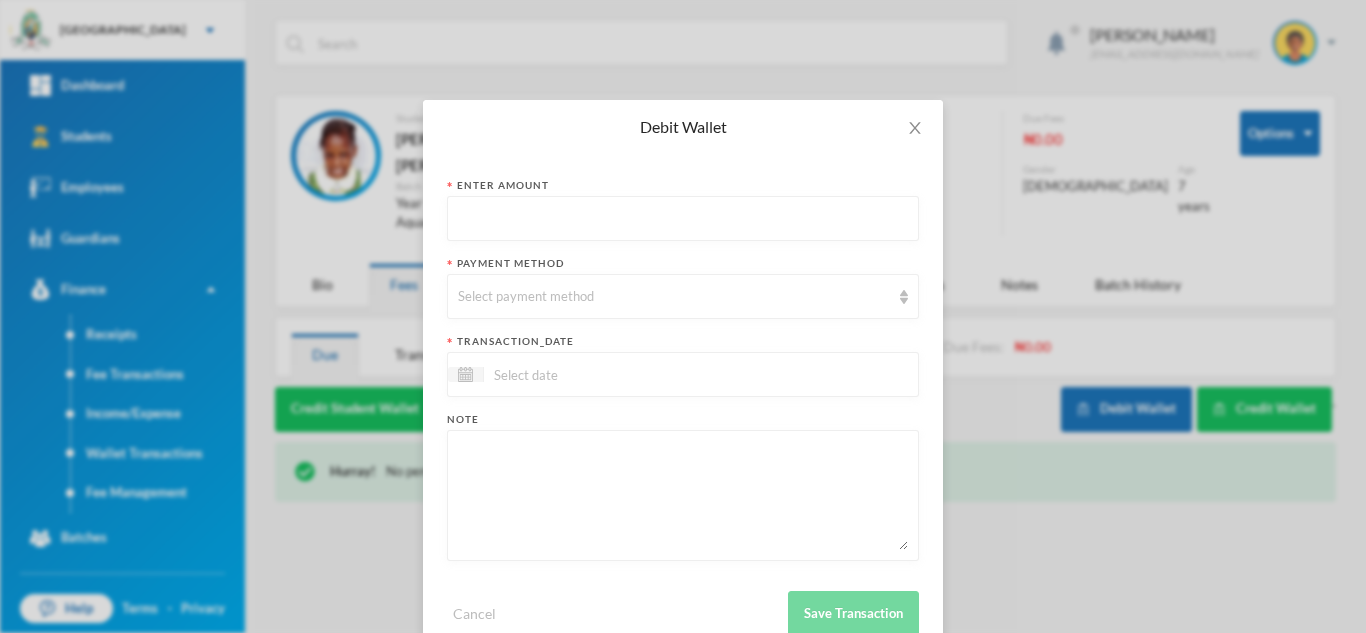 click at bounding box center [683, 219] 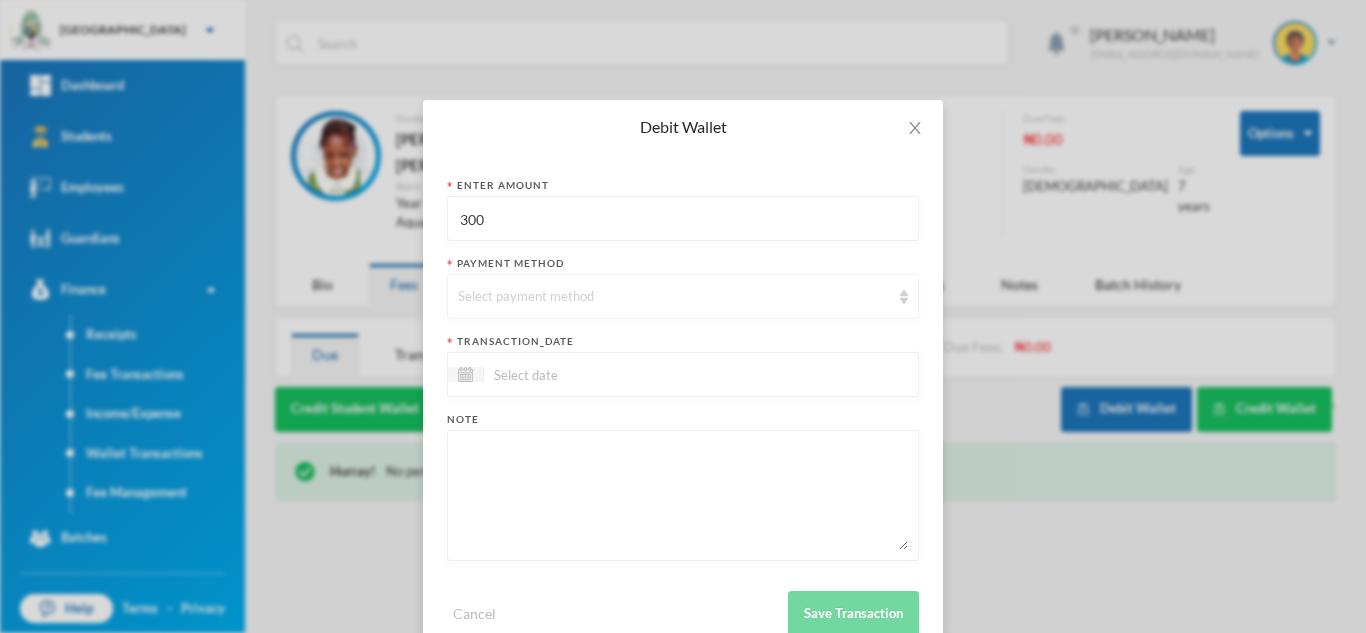 type on "300" 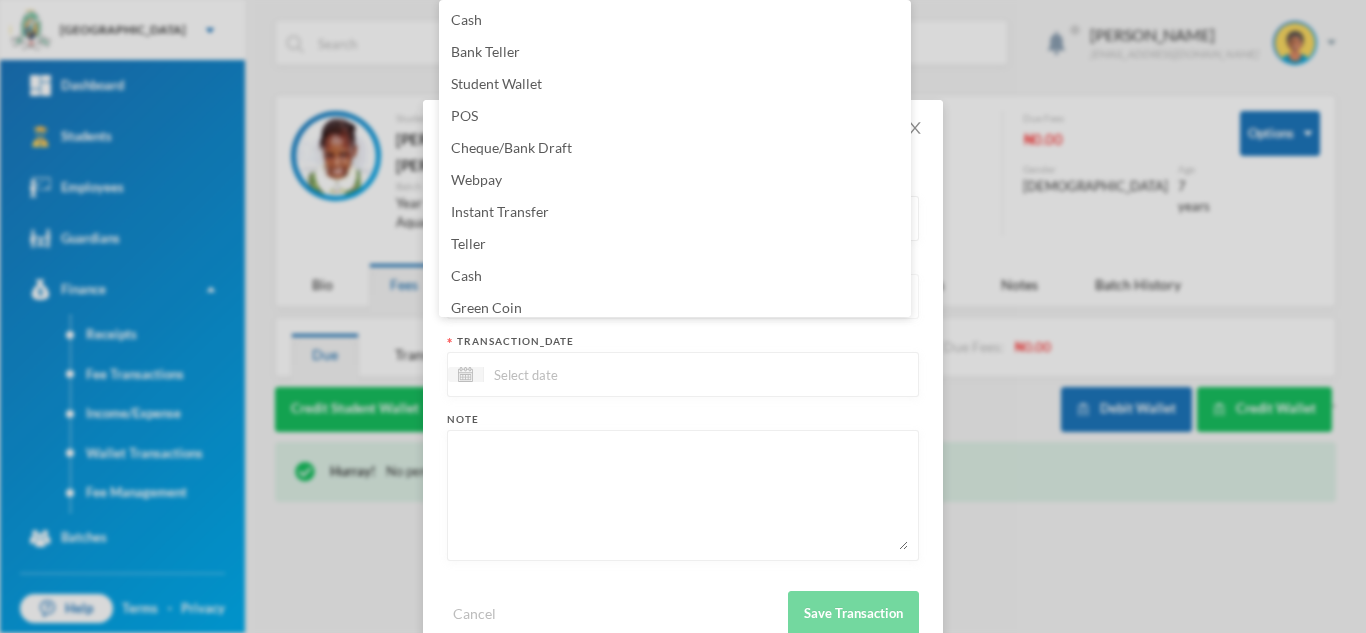 scroll, scrollTop: 7, scrollLeft: 0, axis: vertical 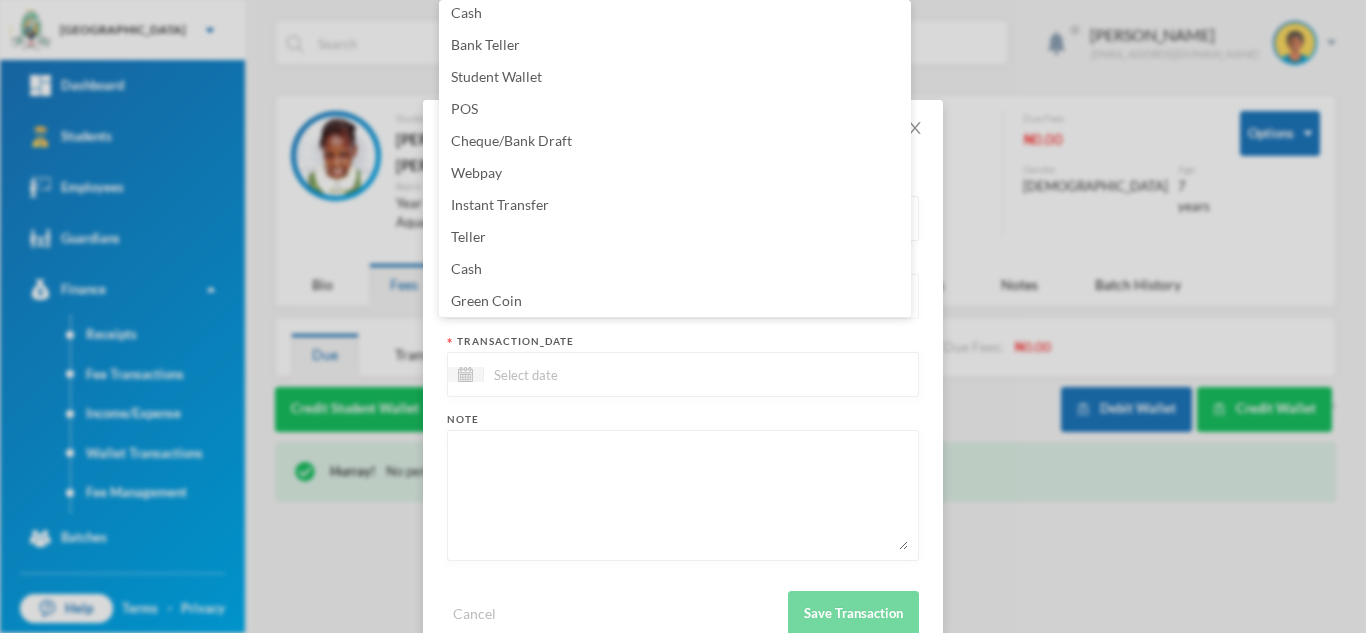 click on "Green Coin" at bounding box center (675, 301) 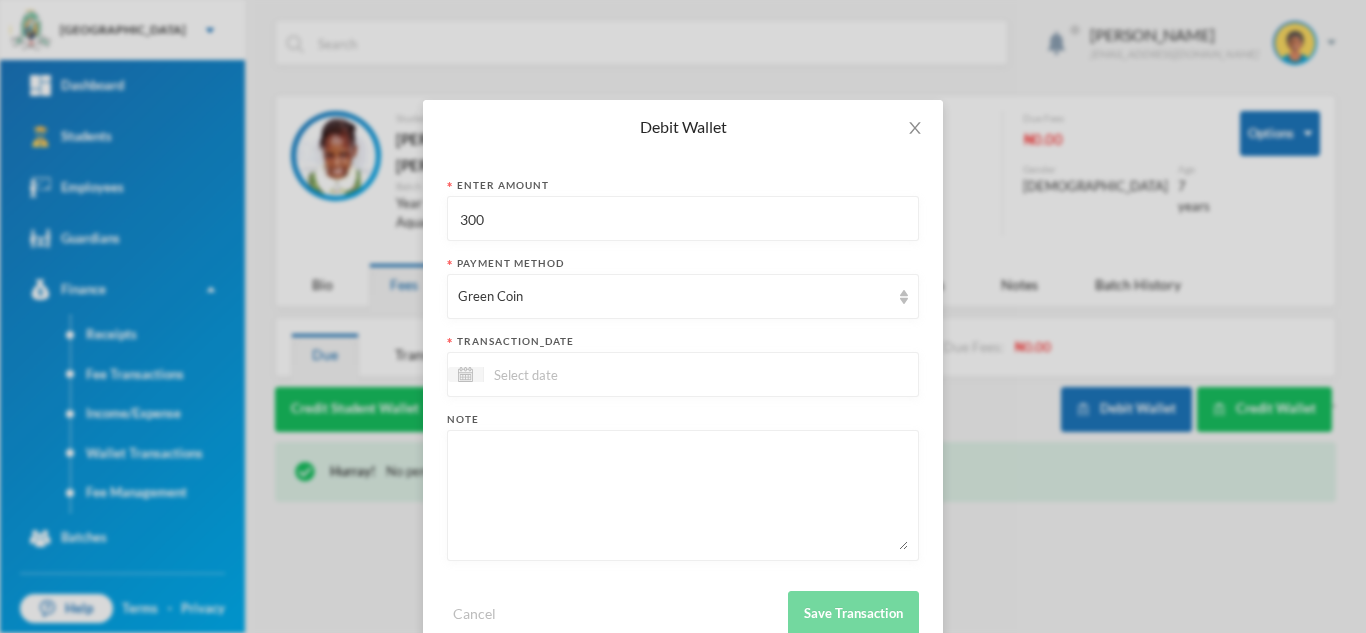 click at bounding box center [568, 374] 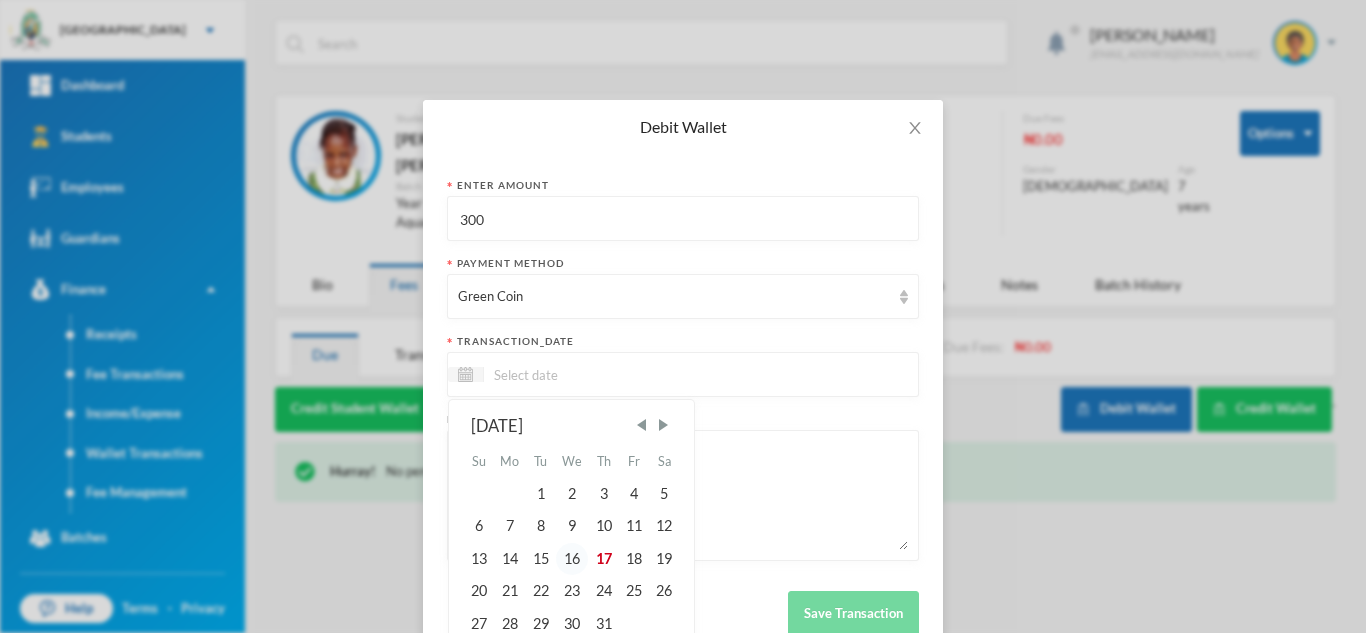 drag, startPoint x: 594, startPoint y: 551, endPoint x: 570, endPoint y: 555, distance: 24.33105 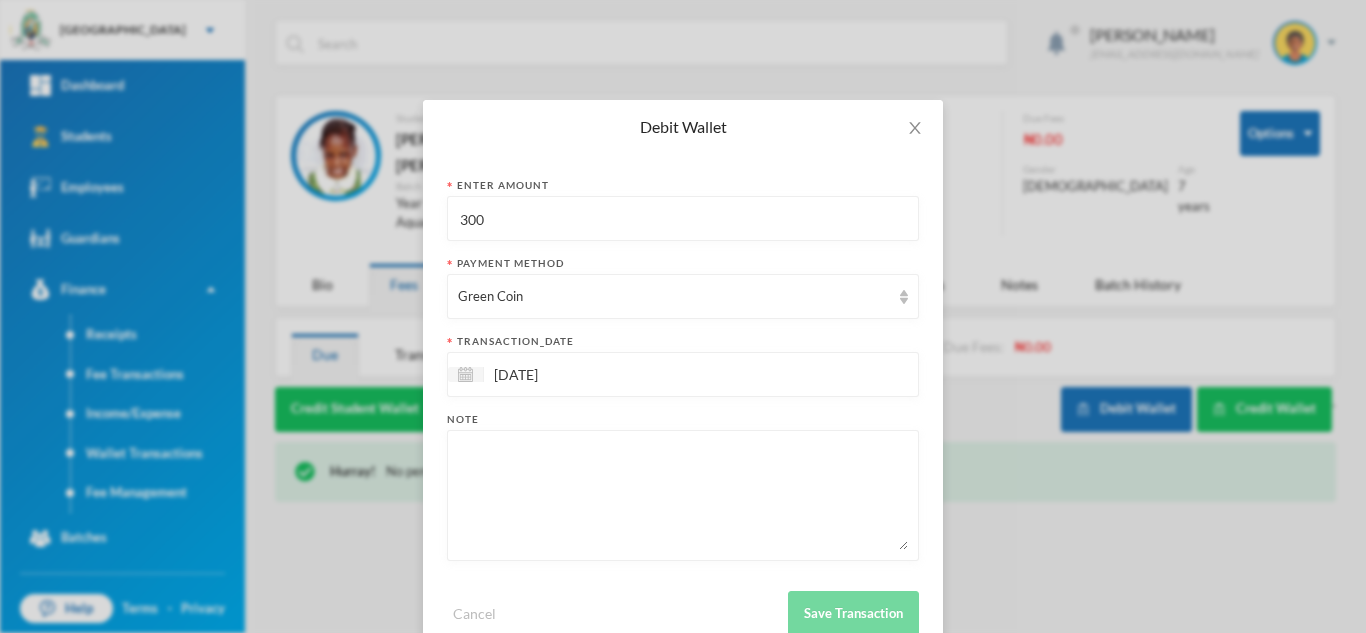 click at bounding box center [683, 495] 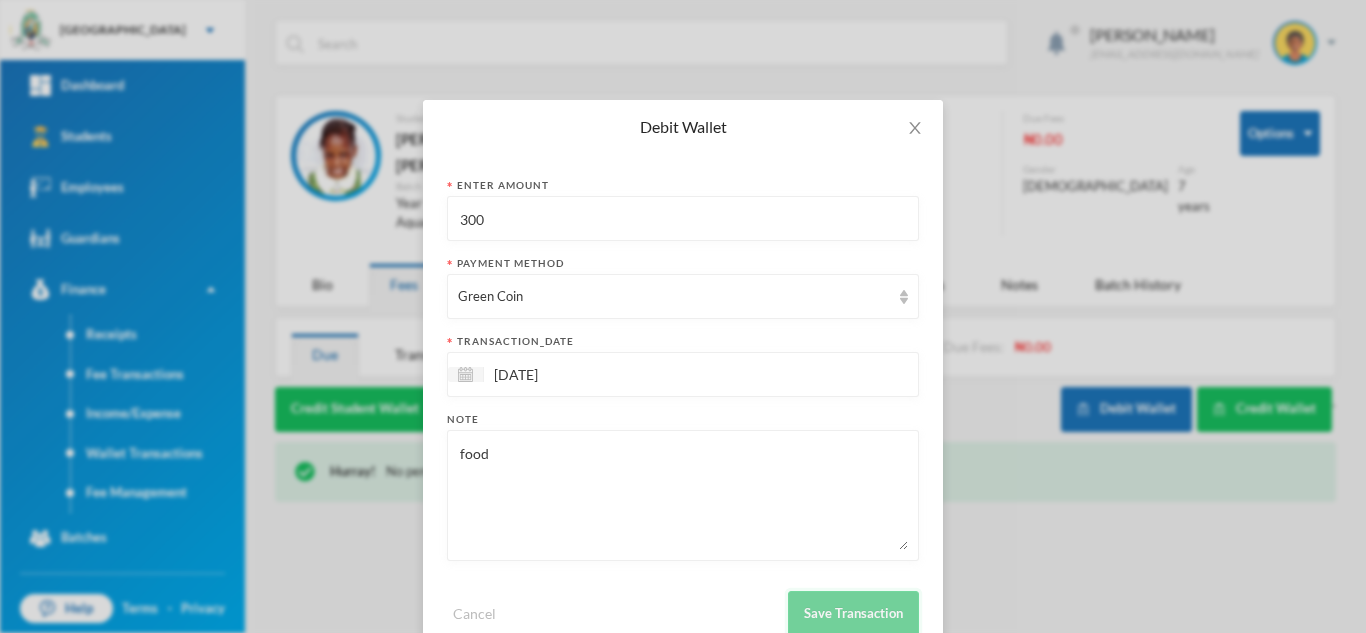 type on "food" 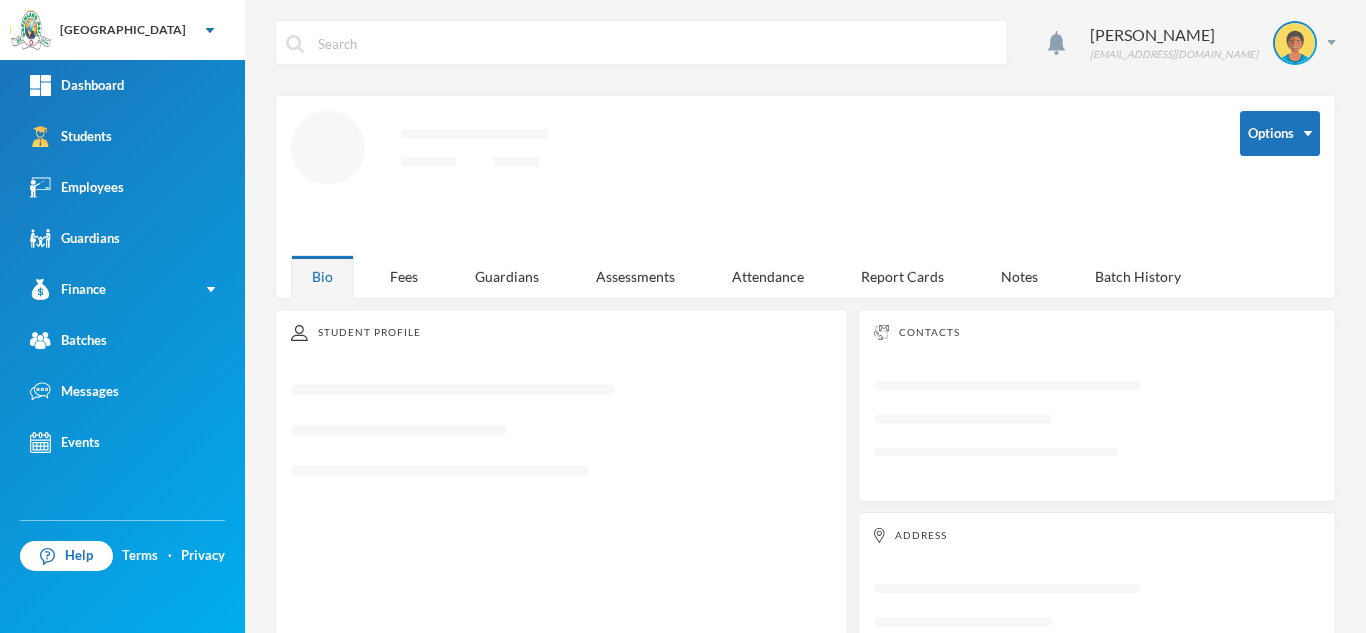 scroll, scrollTop: 0, scrollLeft: 0, axis: both 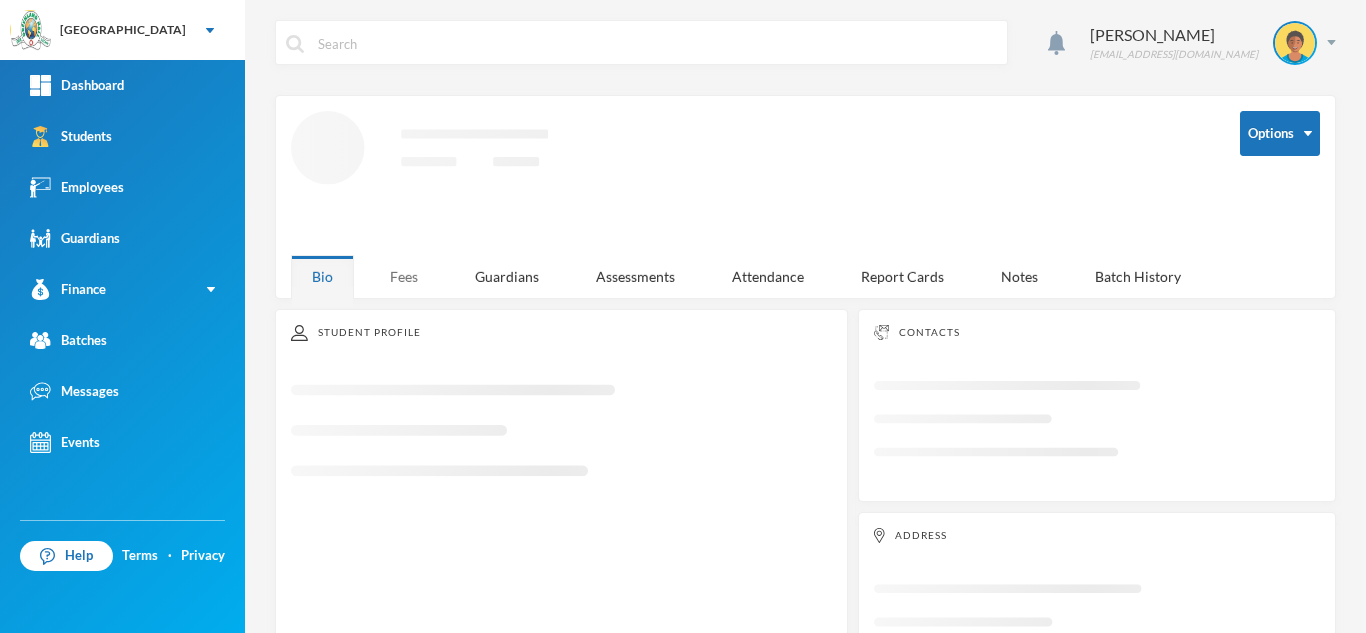 click on "Fees" at bounding box center [404, 276] 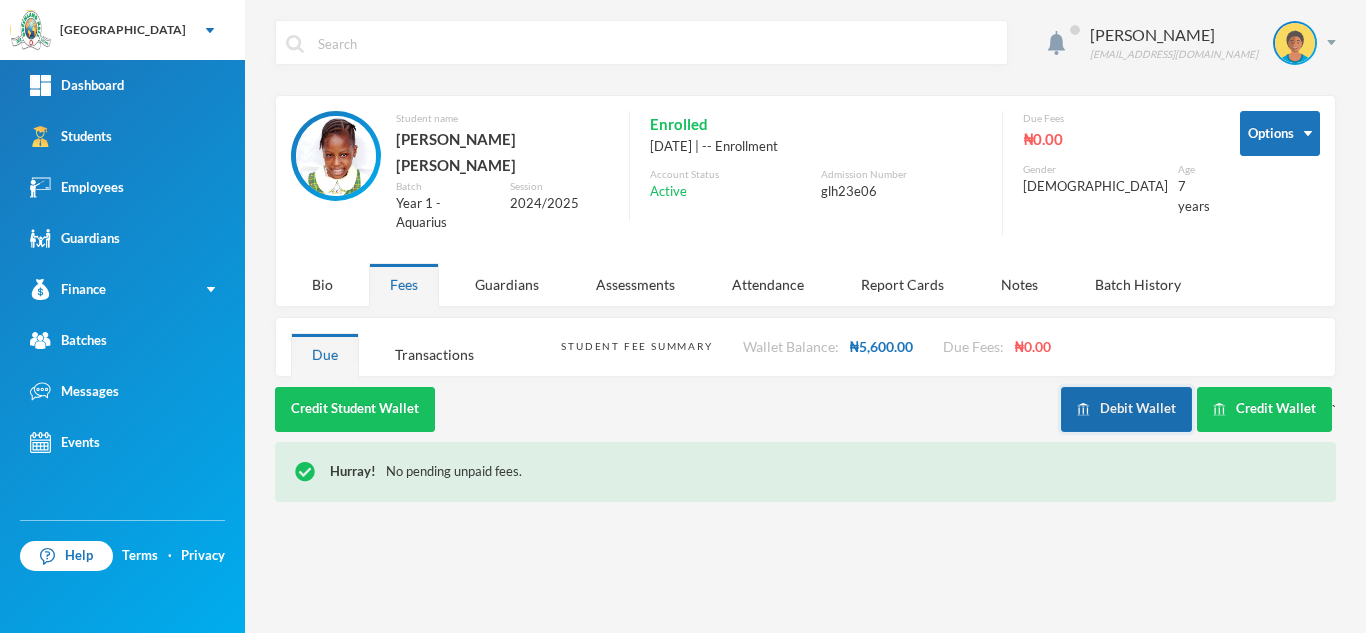 click on "Debit Wallet" at bounding box center (1126, 409) 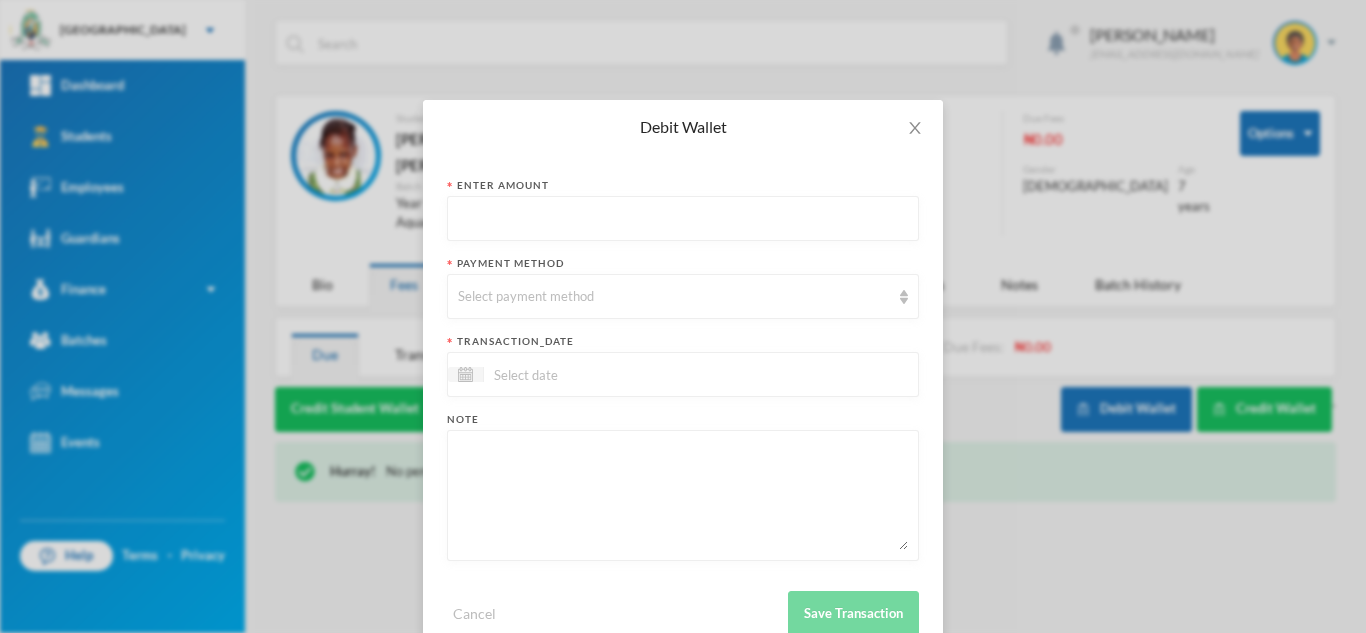 click at bounding box center [683, 219] 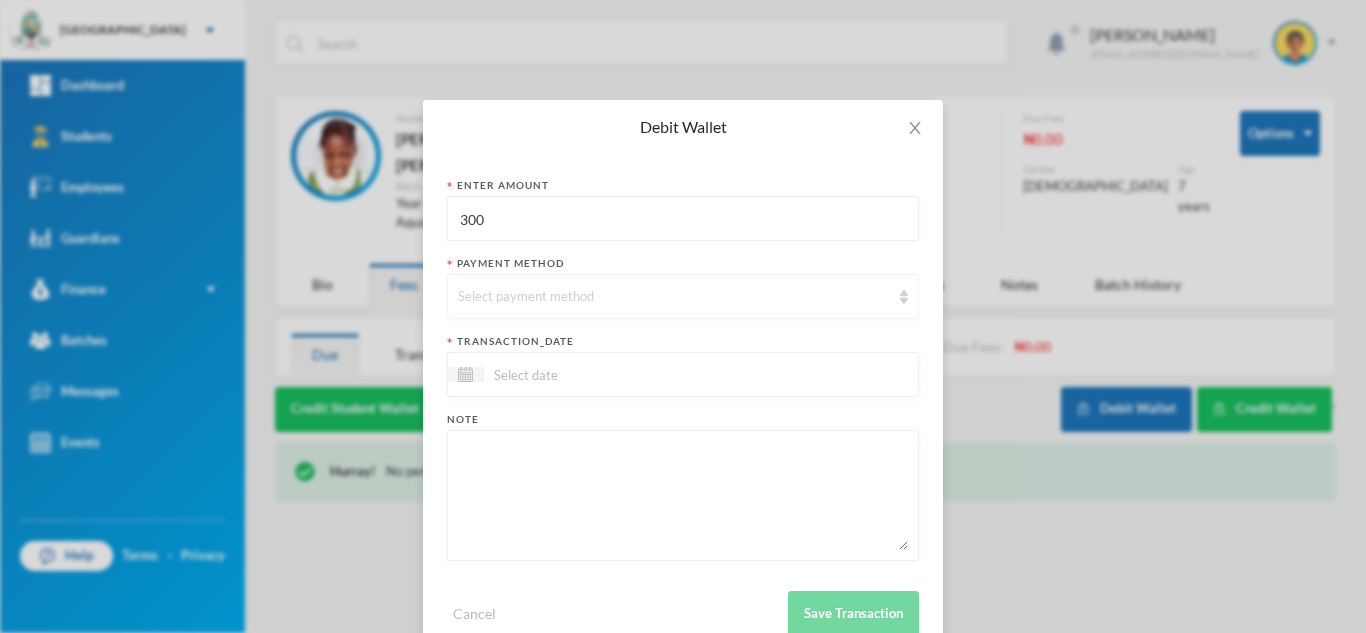 type on "300" 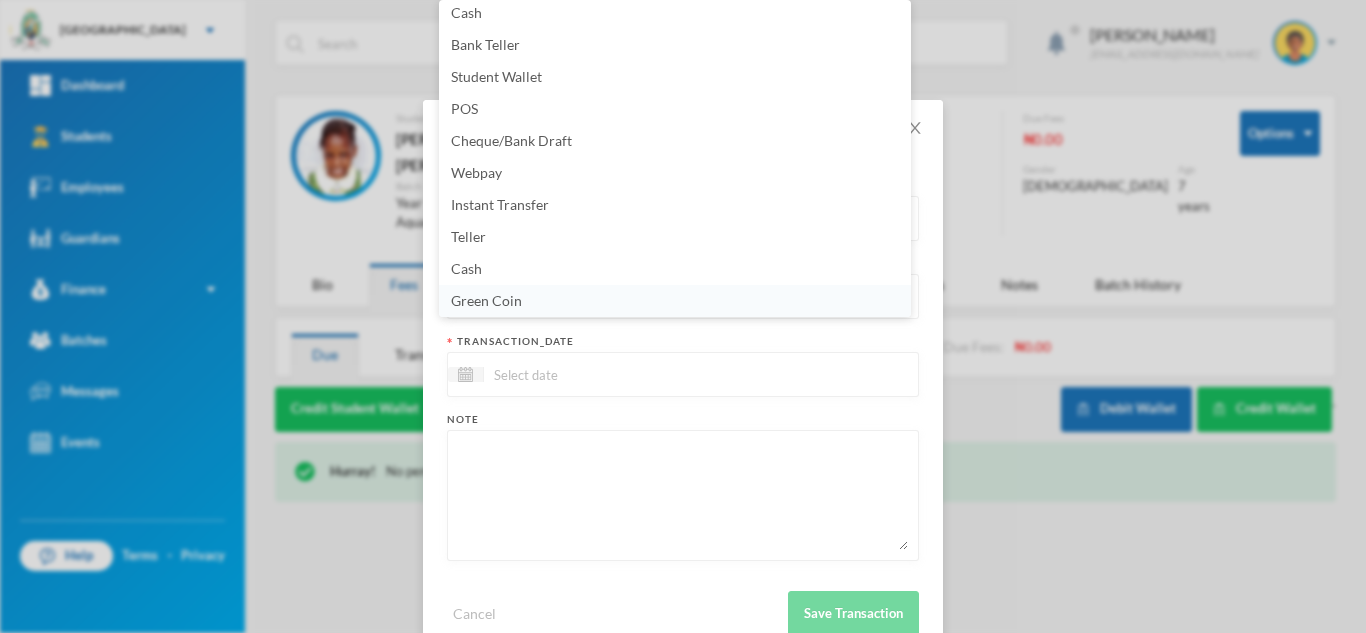 click on "Green Coin" at bounding box center (486, 300) 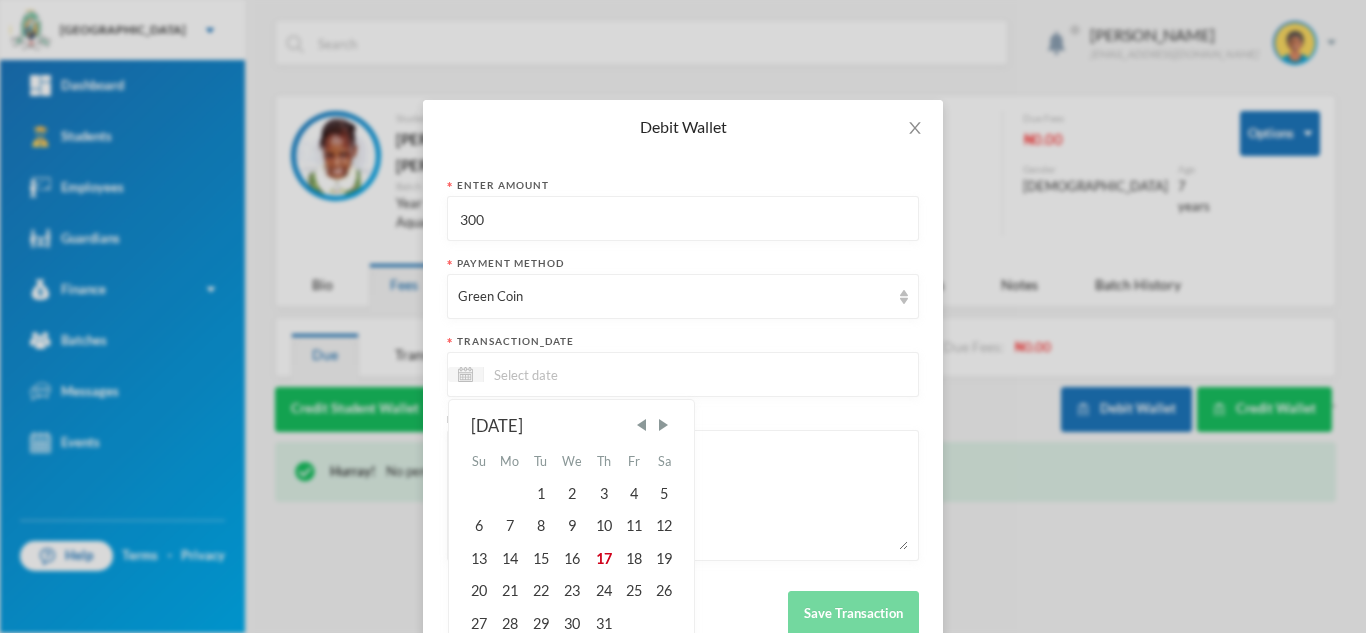 click at bounding box center (568, 374) 